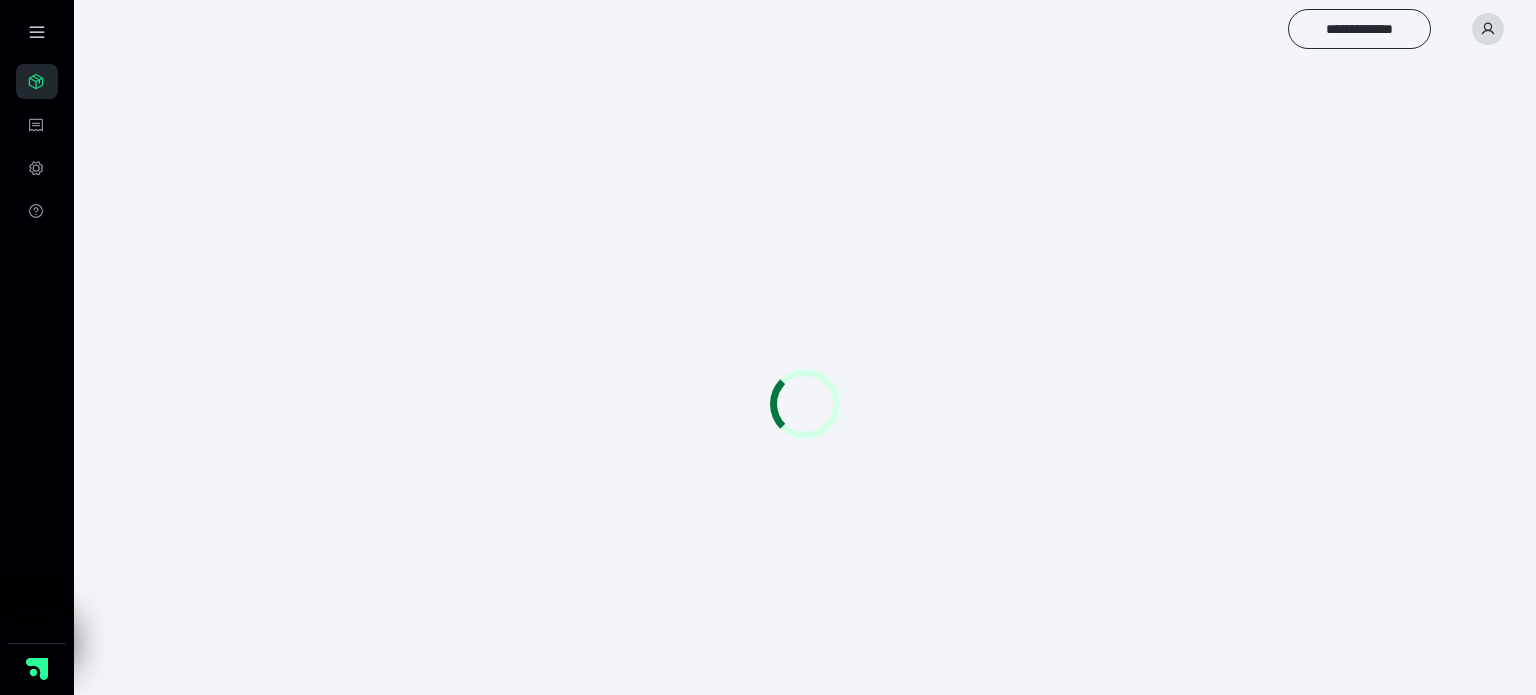 scroll, scrollTop: 0, scrollLeft: 0, axis: both 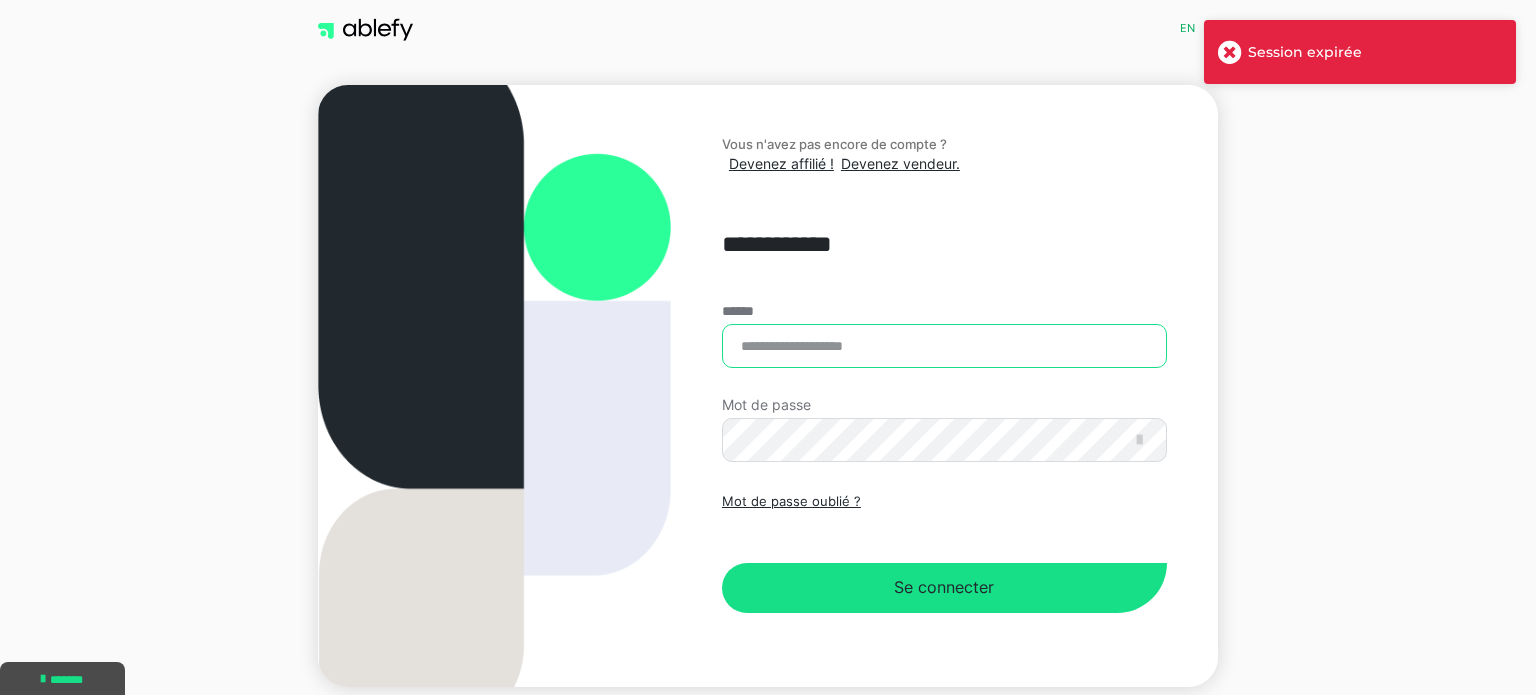 click on "******" at bounding box center (944, 346) 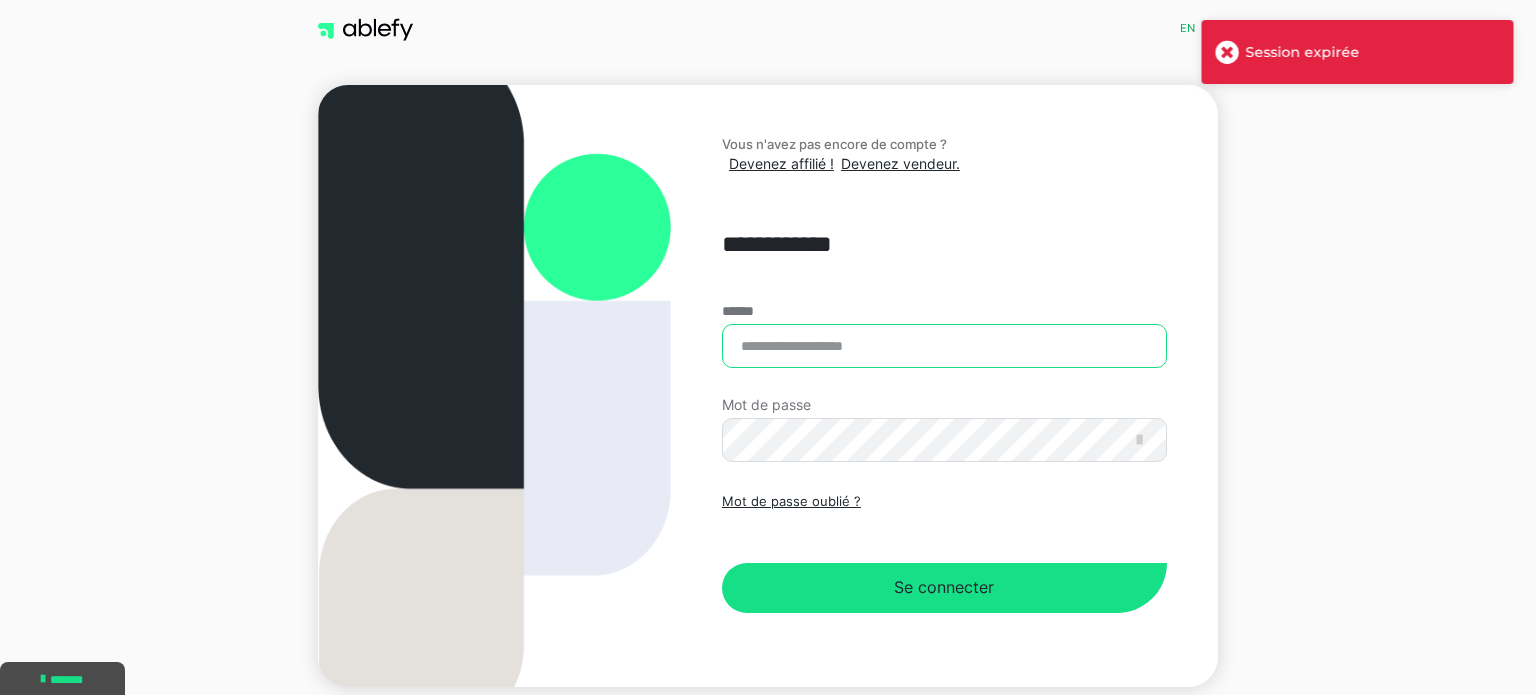 click on "******" at bounding box center (944, 346) 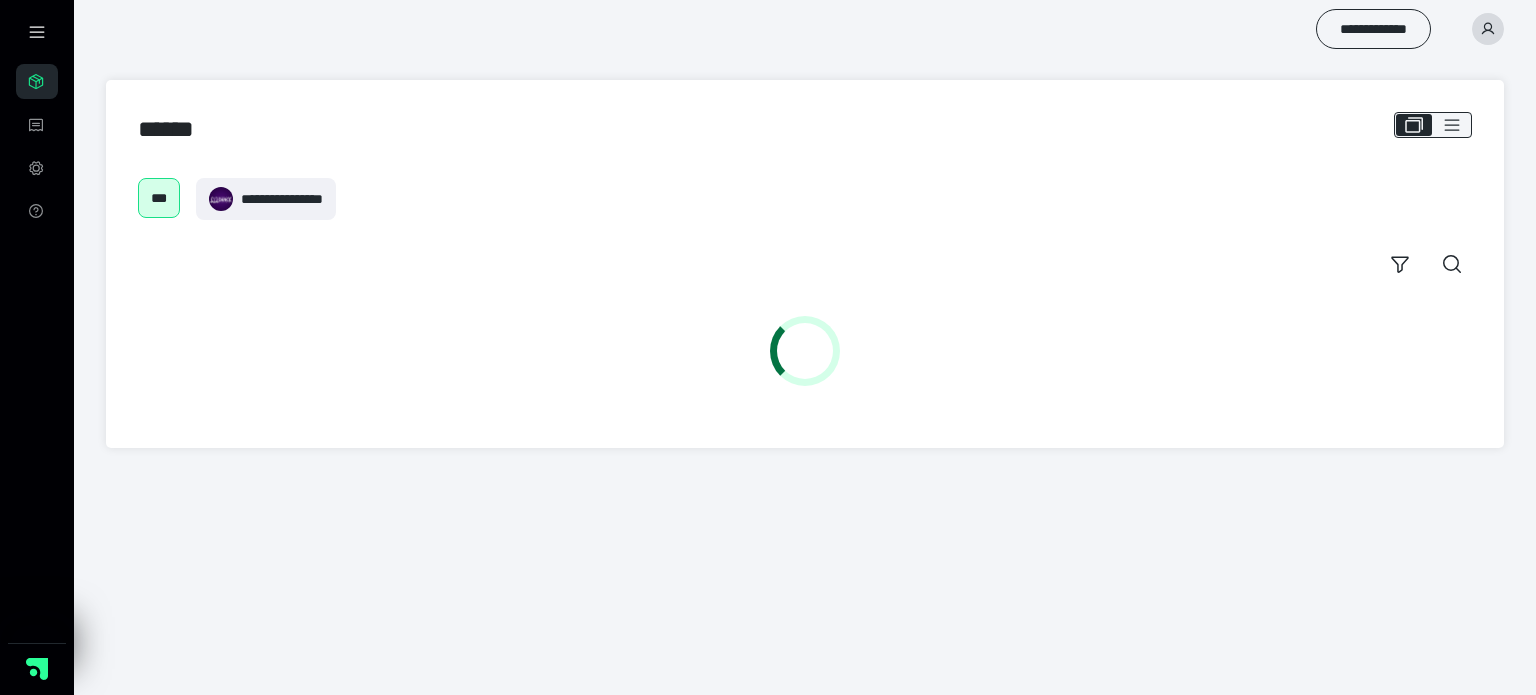 scroll, scrollTop: 0, scrollLeft: 0, axis: both 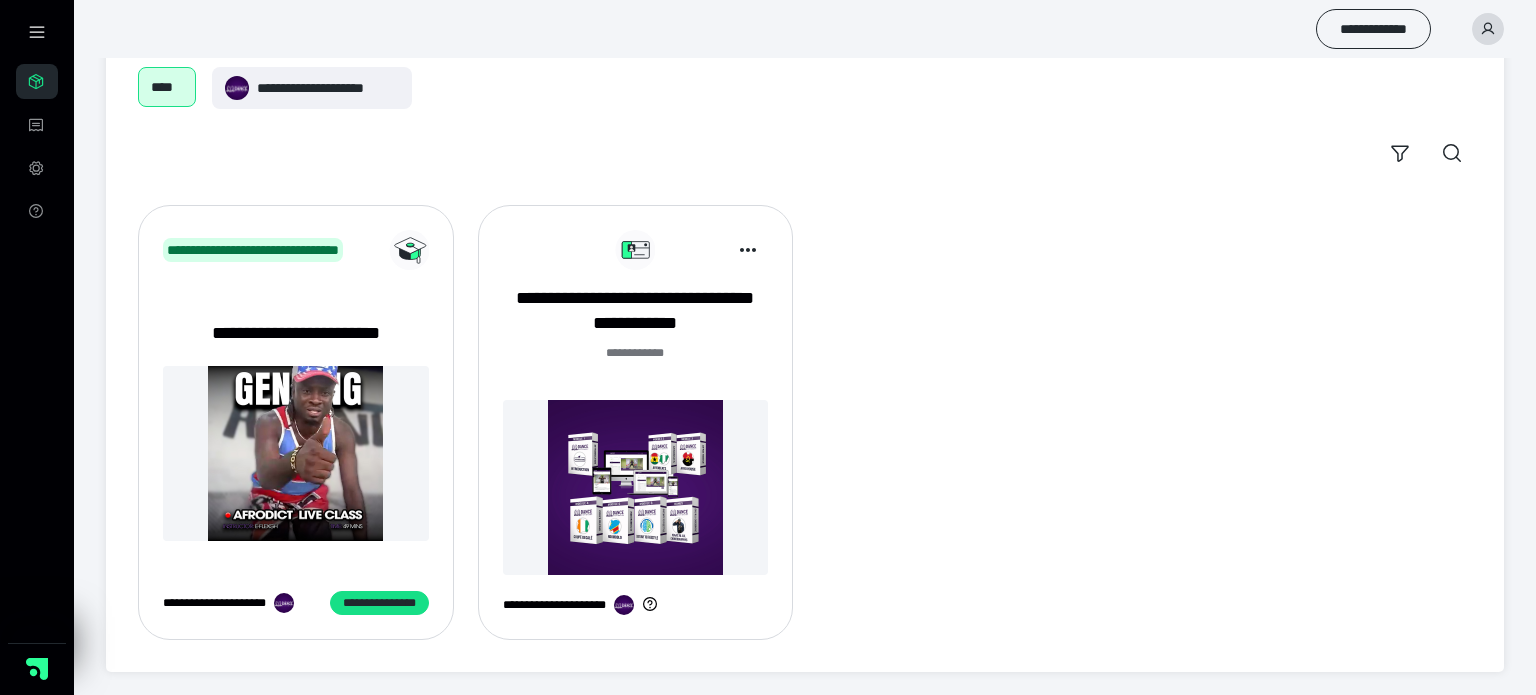 click at bounding box center (636, 487) 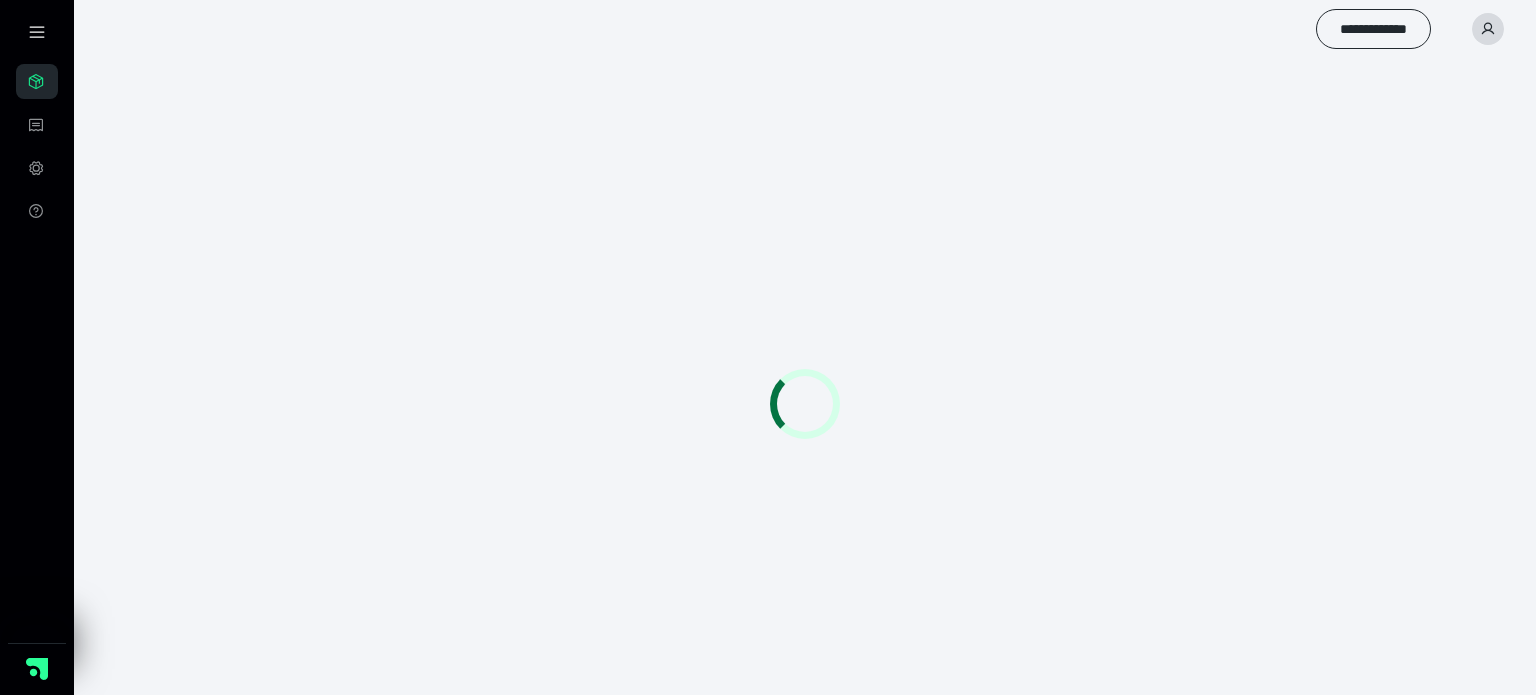scroll, scrollTop: 0, scrollLeft: 0, axis: both 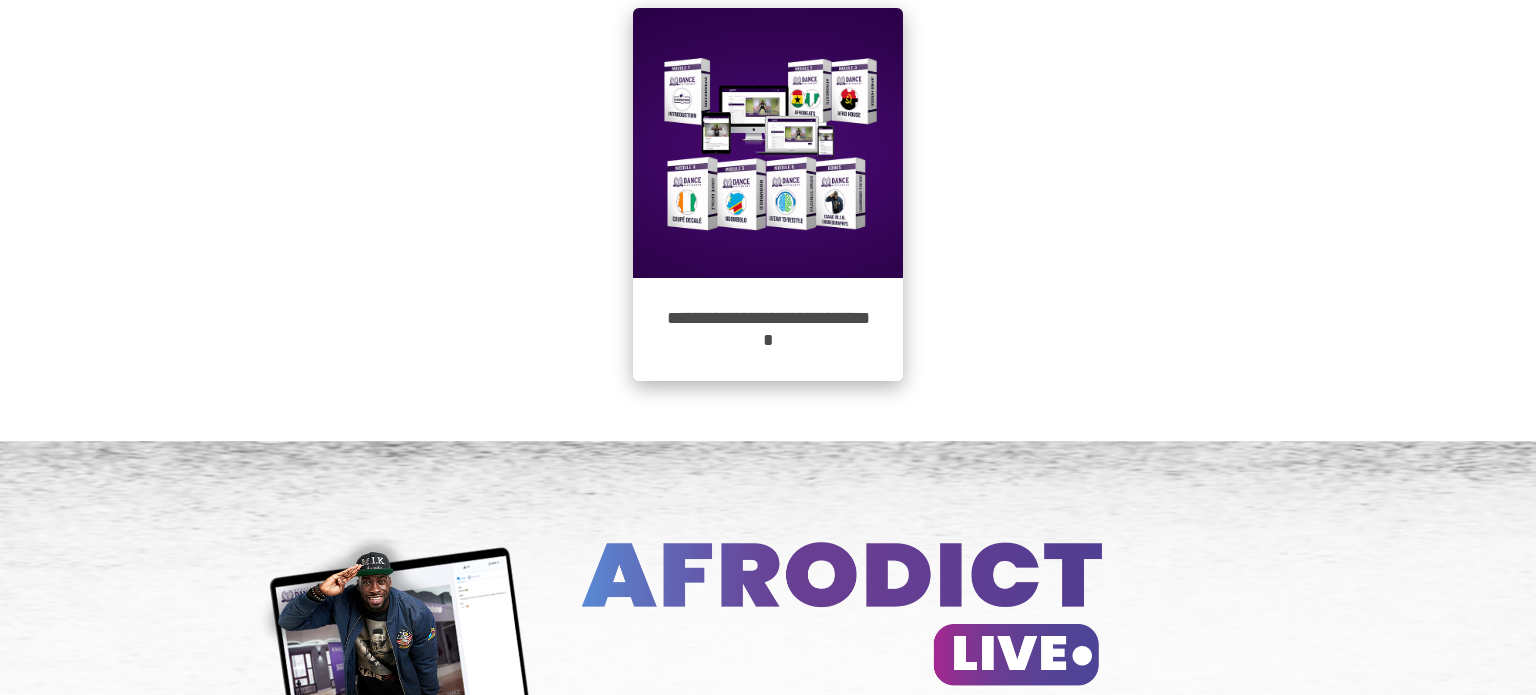 click on "**********" at bounding box center [768, 329] 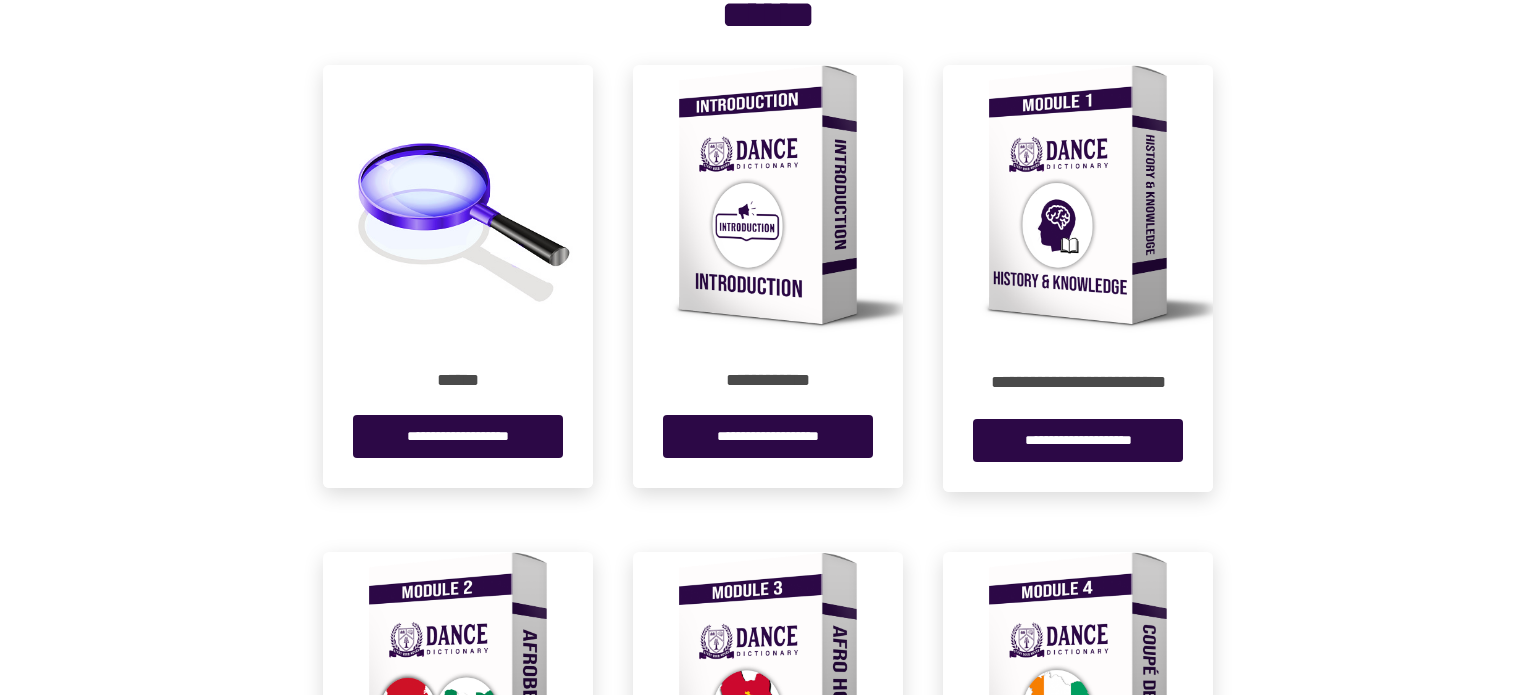 scroll, scrollTop: 311, scrollLeft: 0, axis: vertical 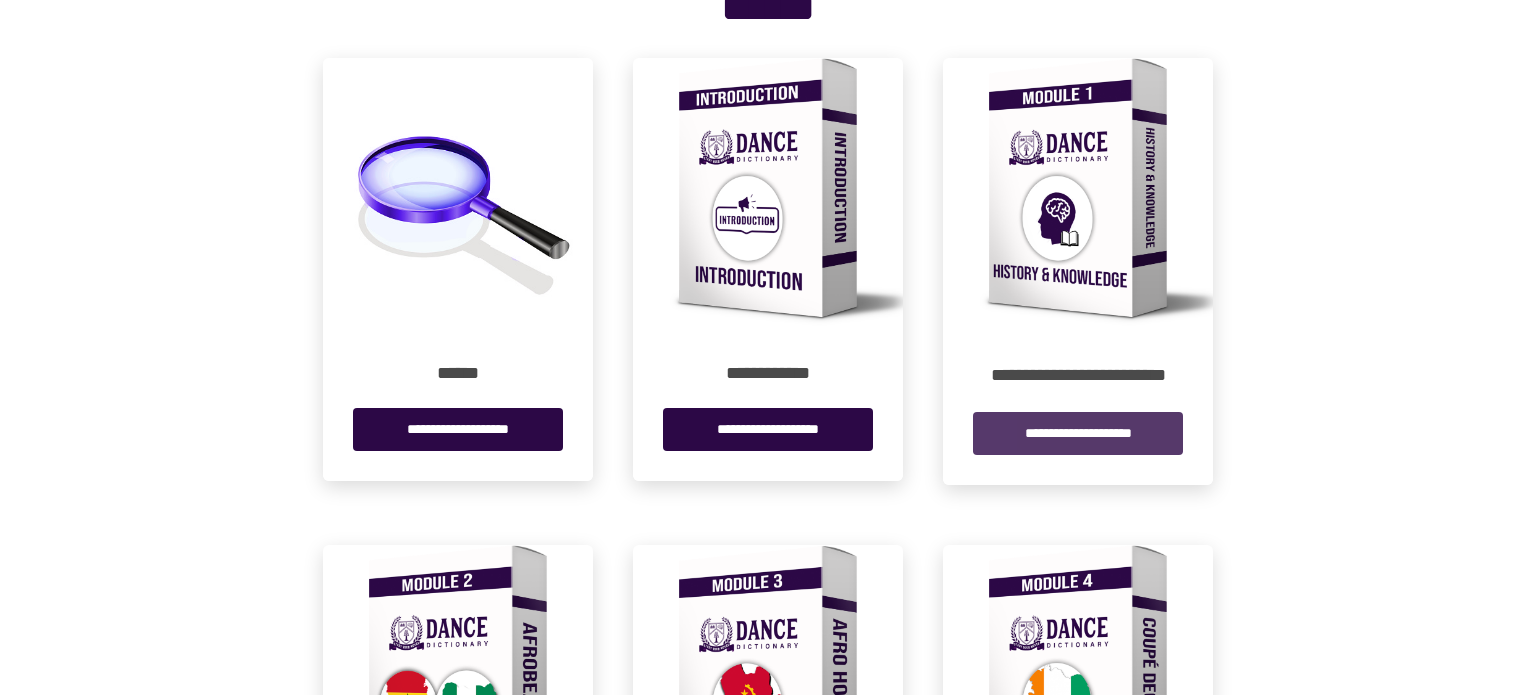 click on "**********" at bounding box center (1078, 433) 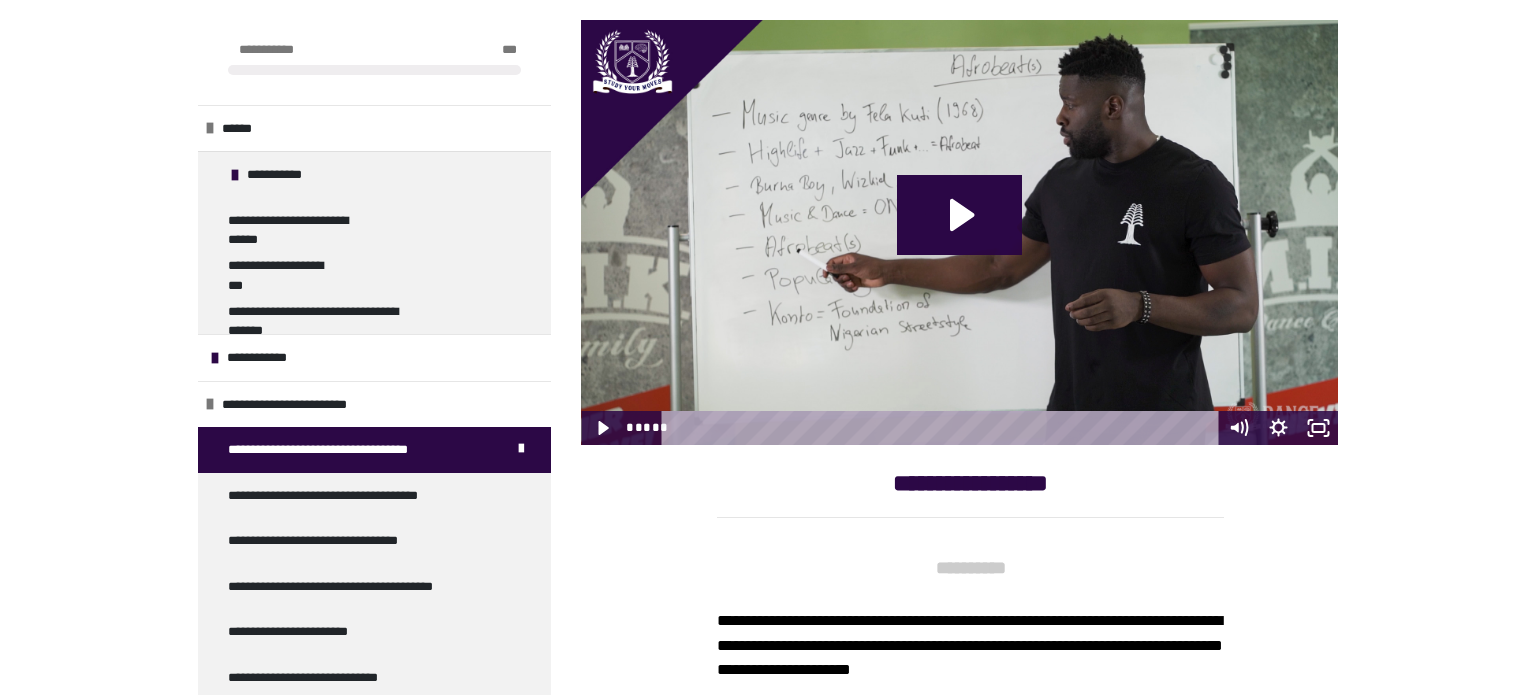 scroll, scrollTop: 247, scrollLeft: 0, axis: vertical 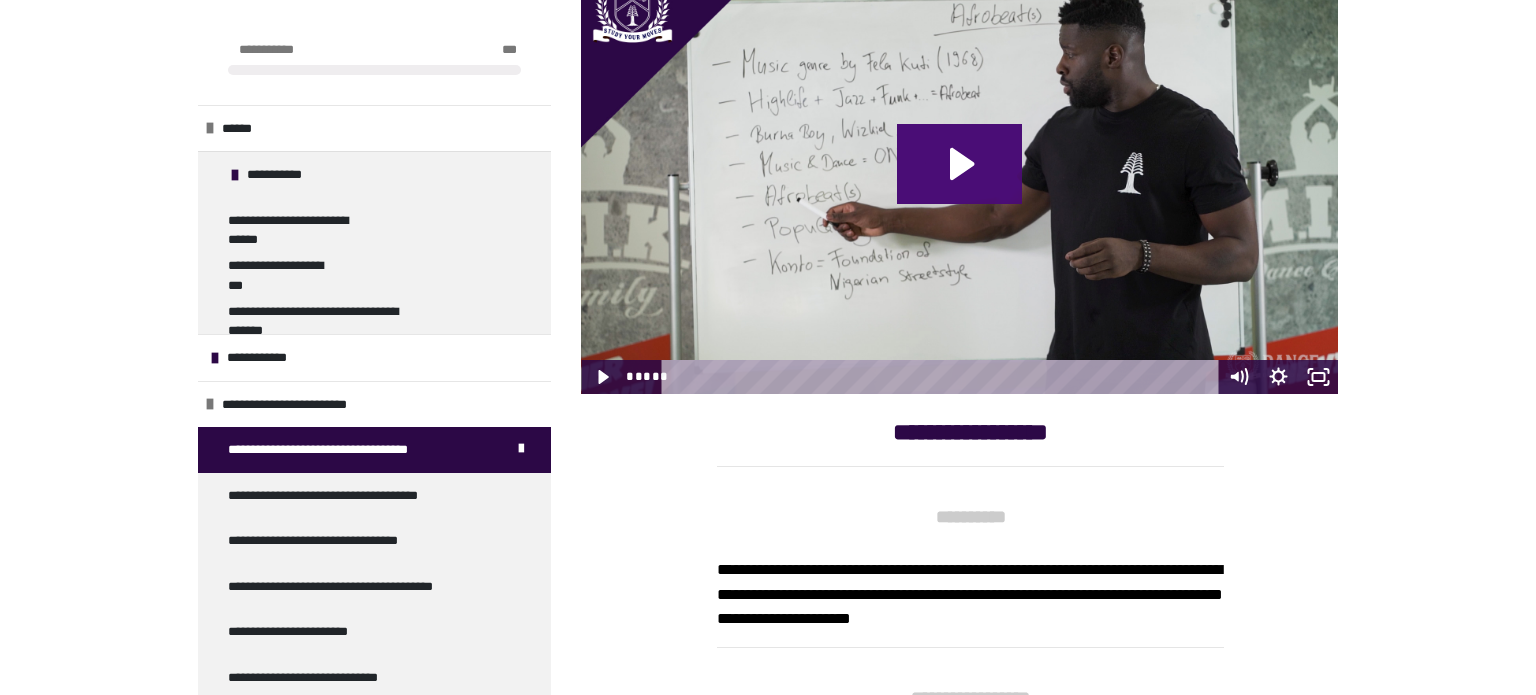 click 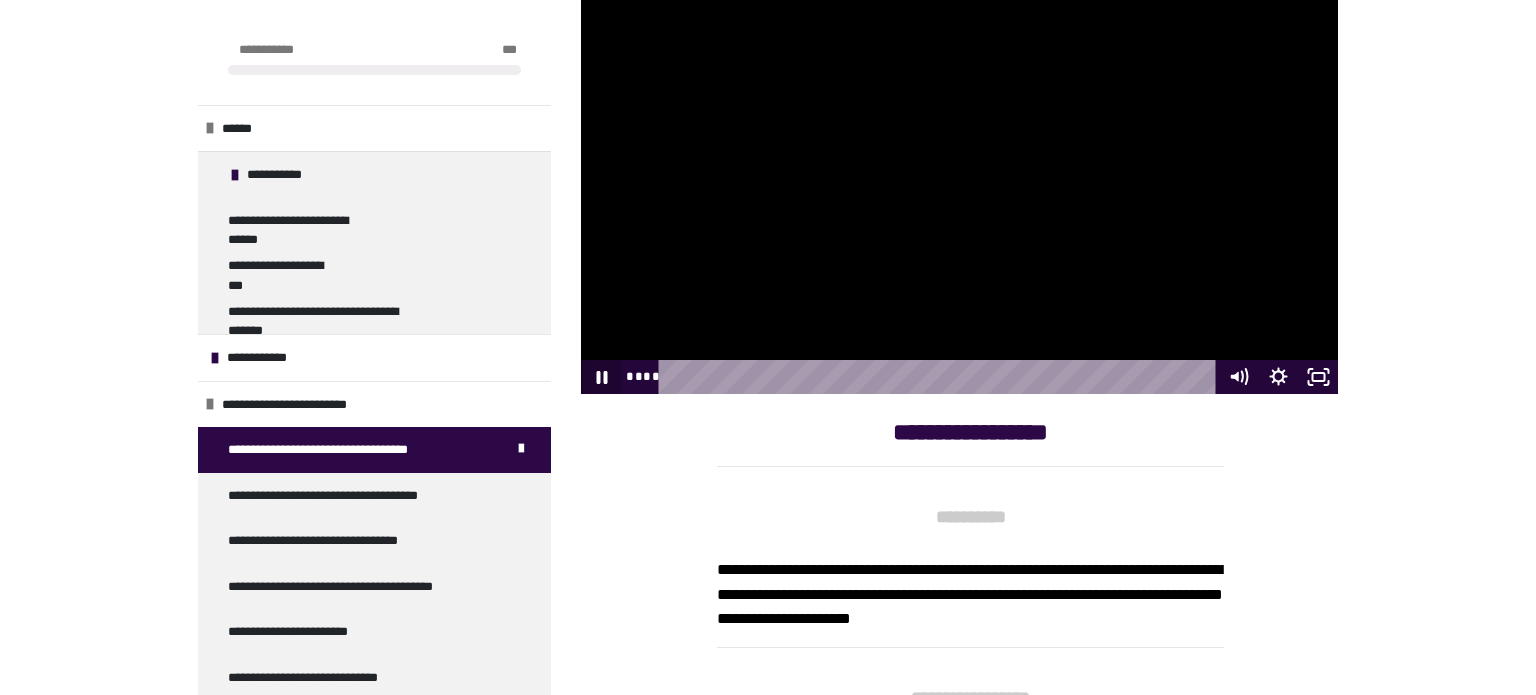 click 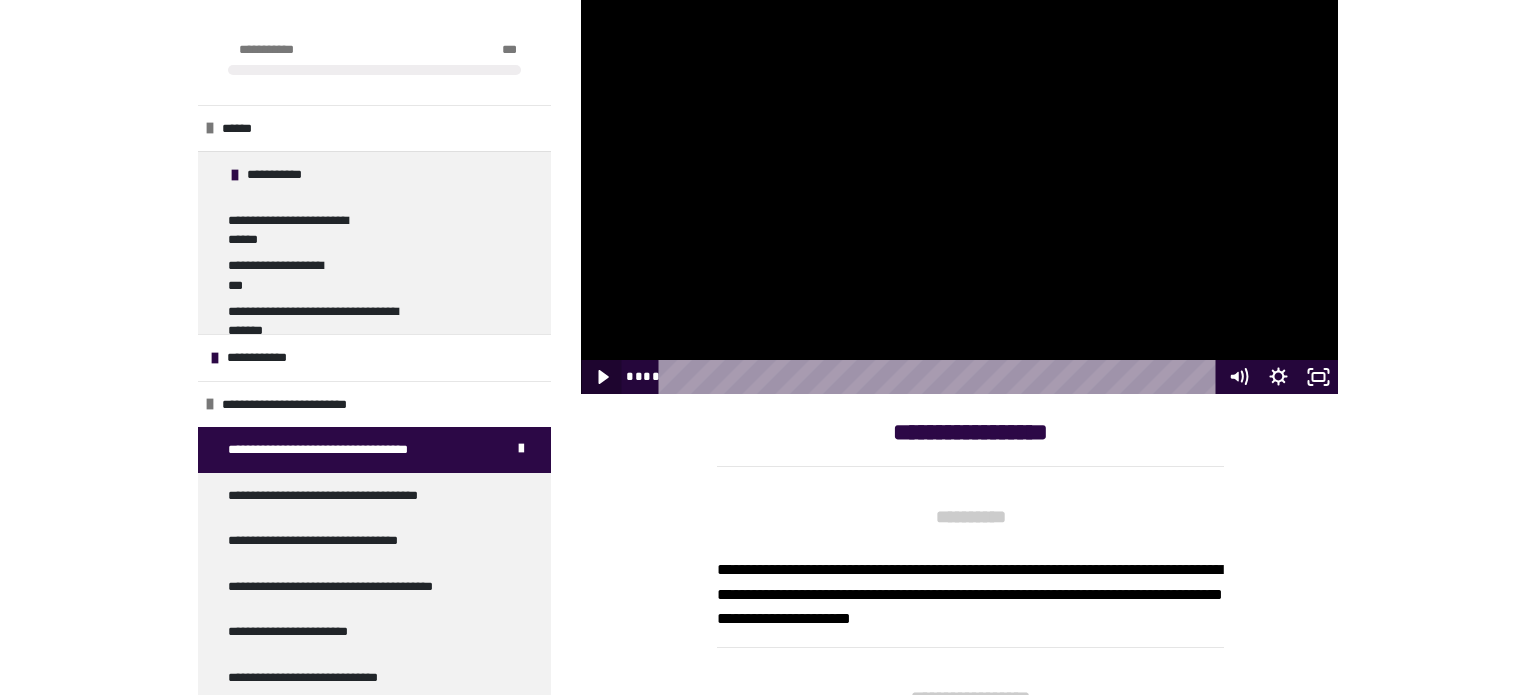 click 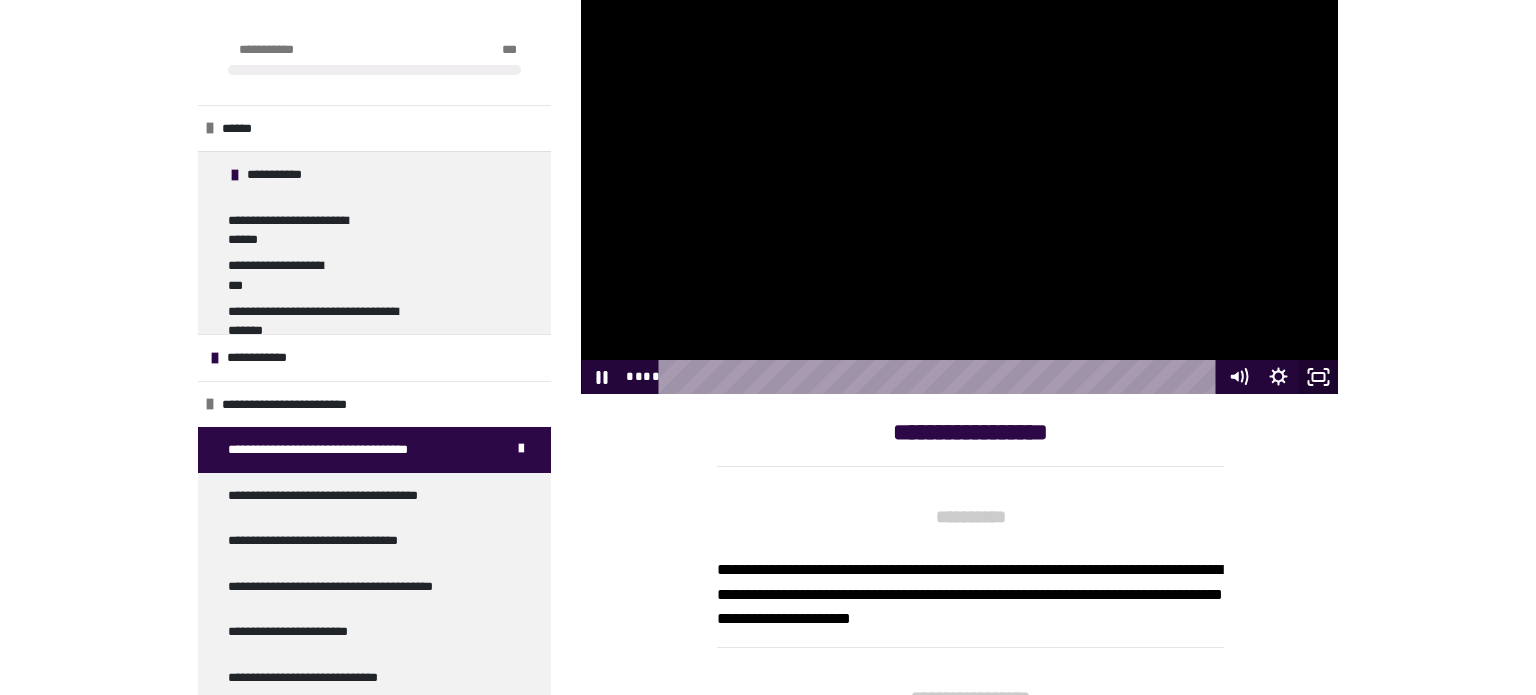 click 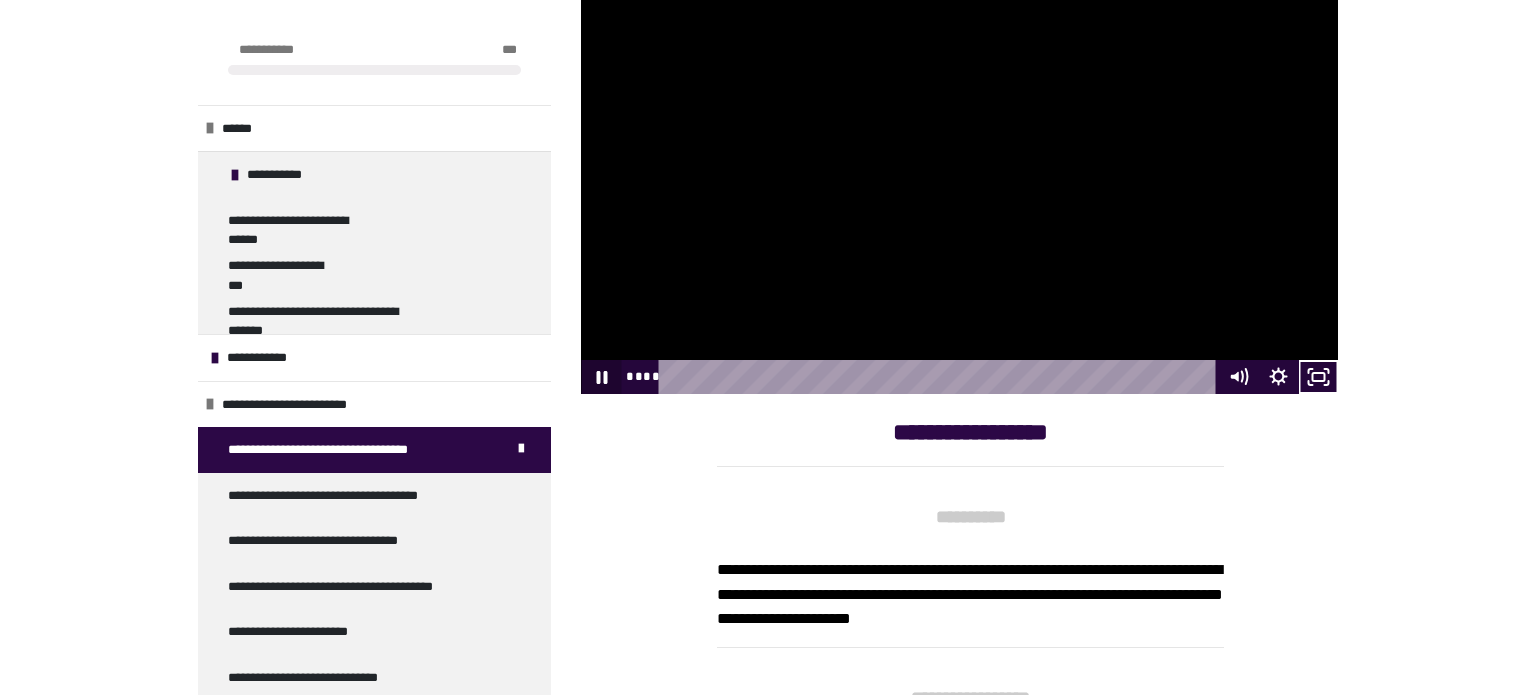 click 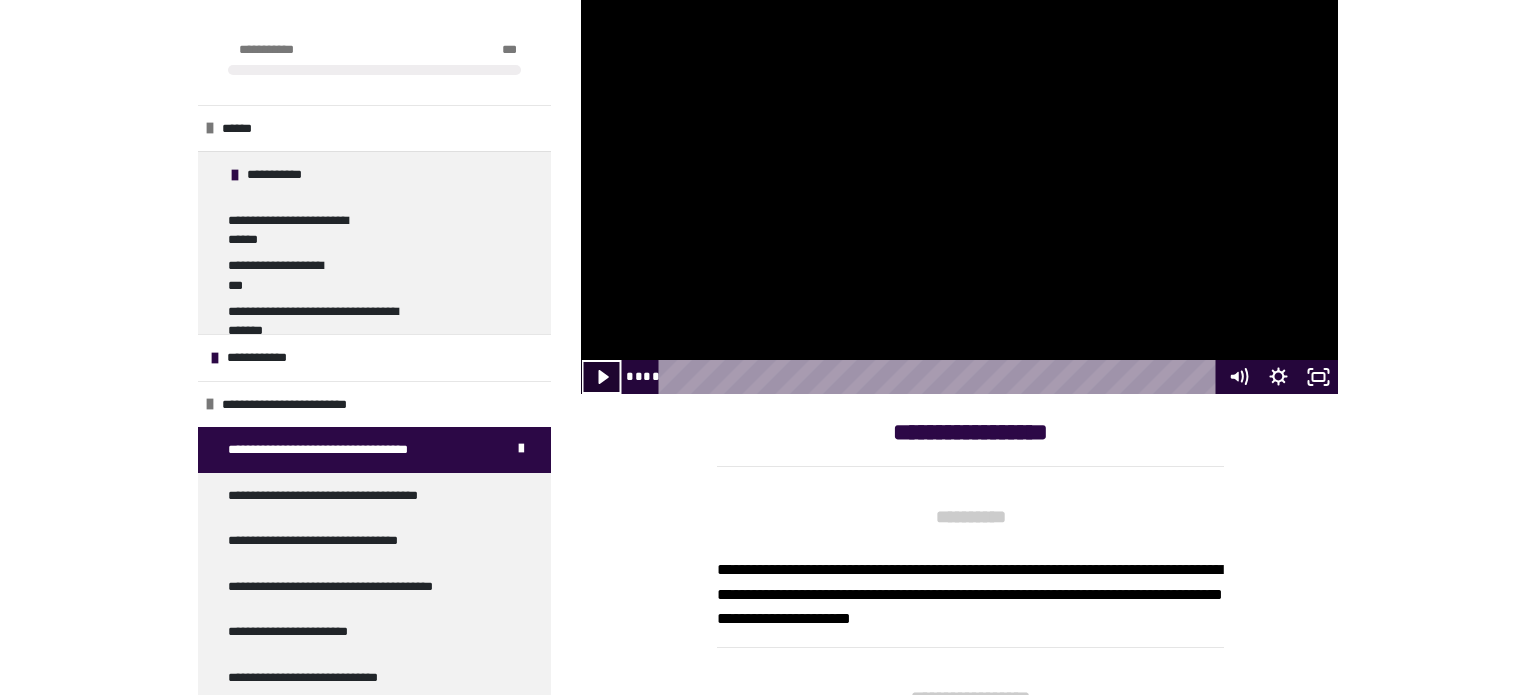 click 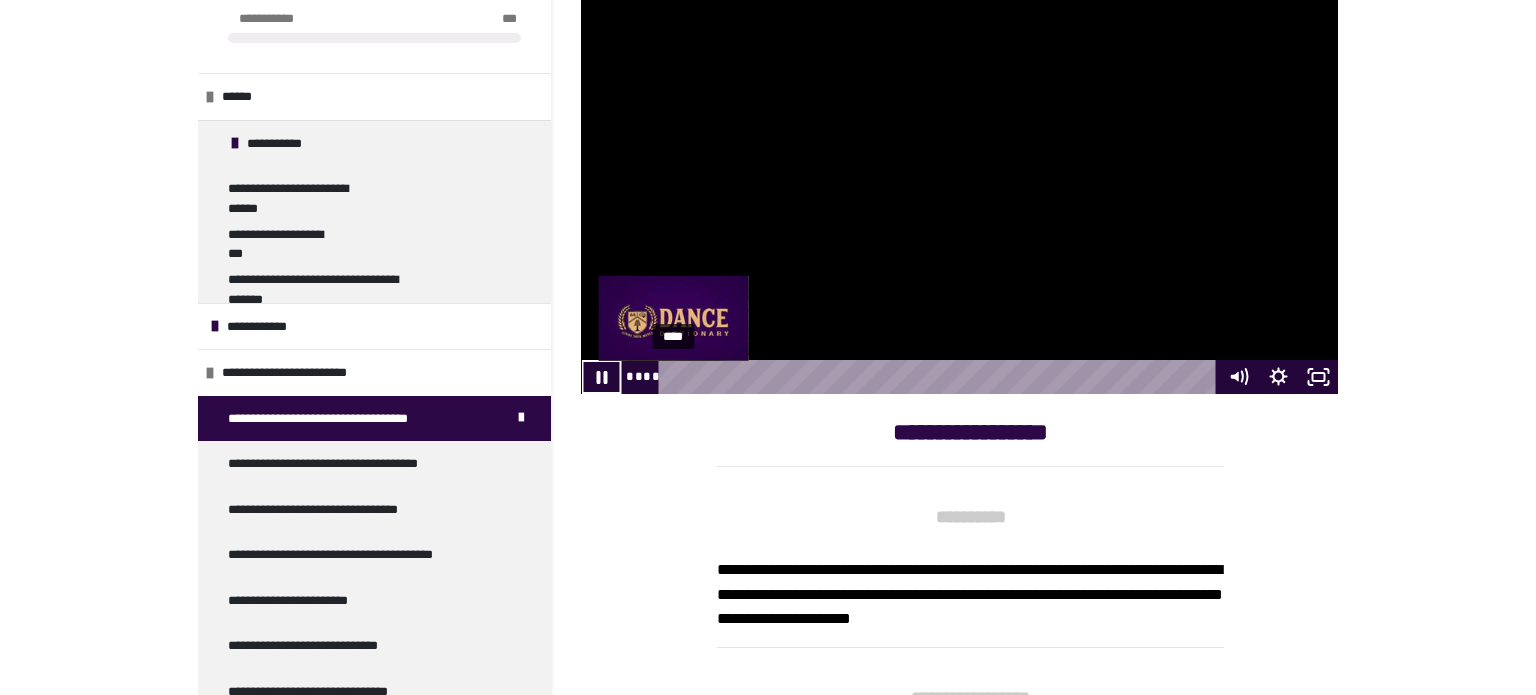 scroll, scrollTop: 88, scrollLeft: 0, axis: vertical 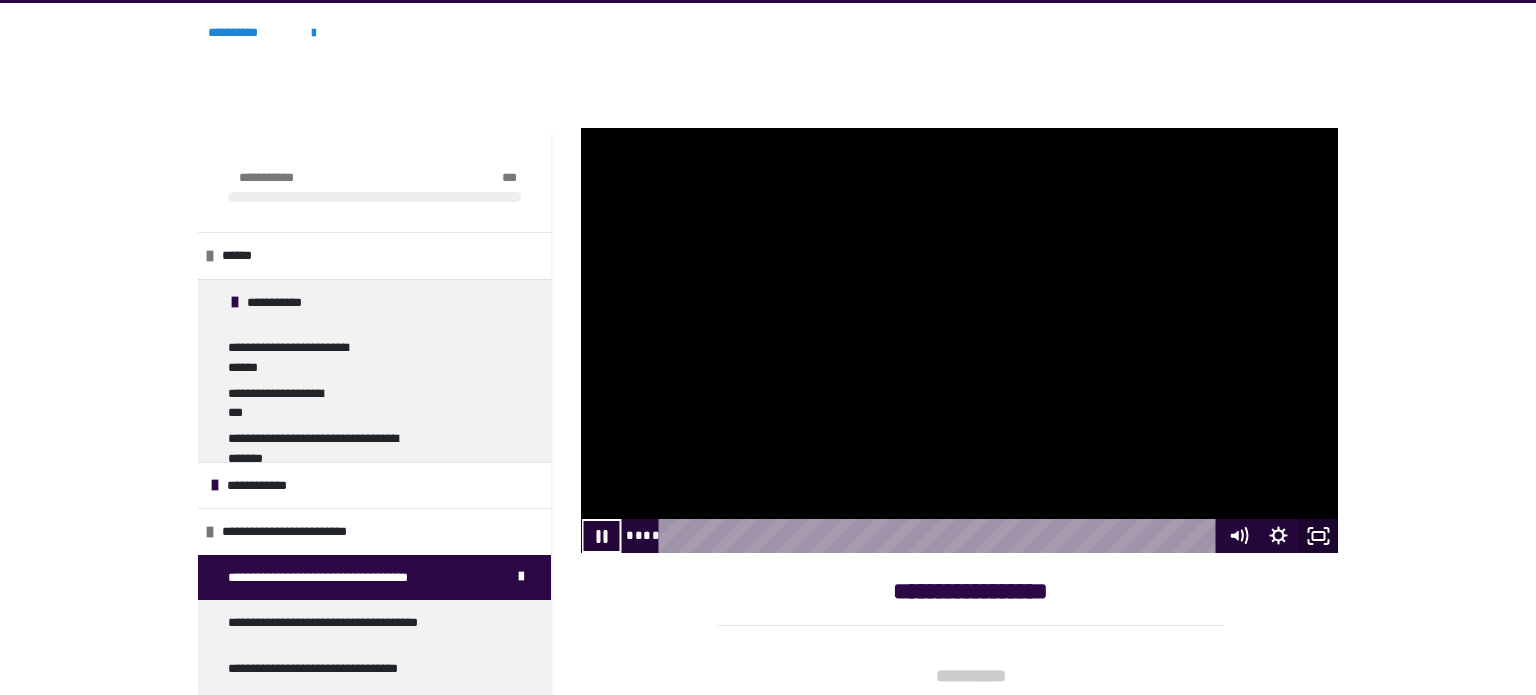 click 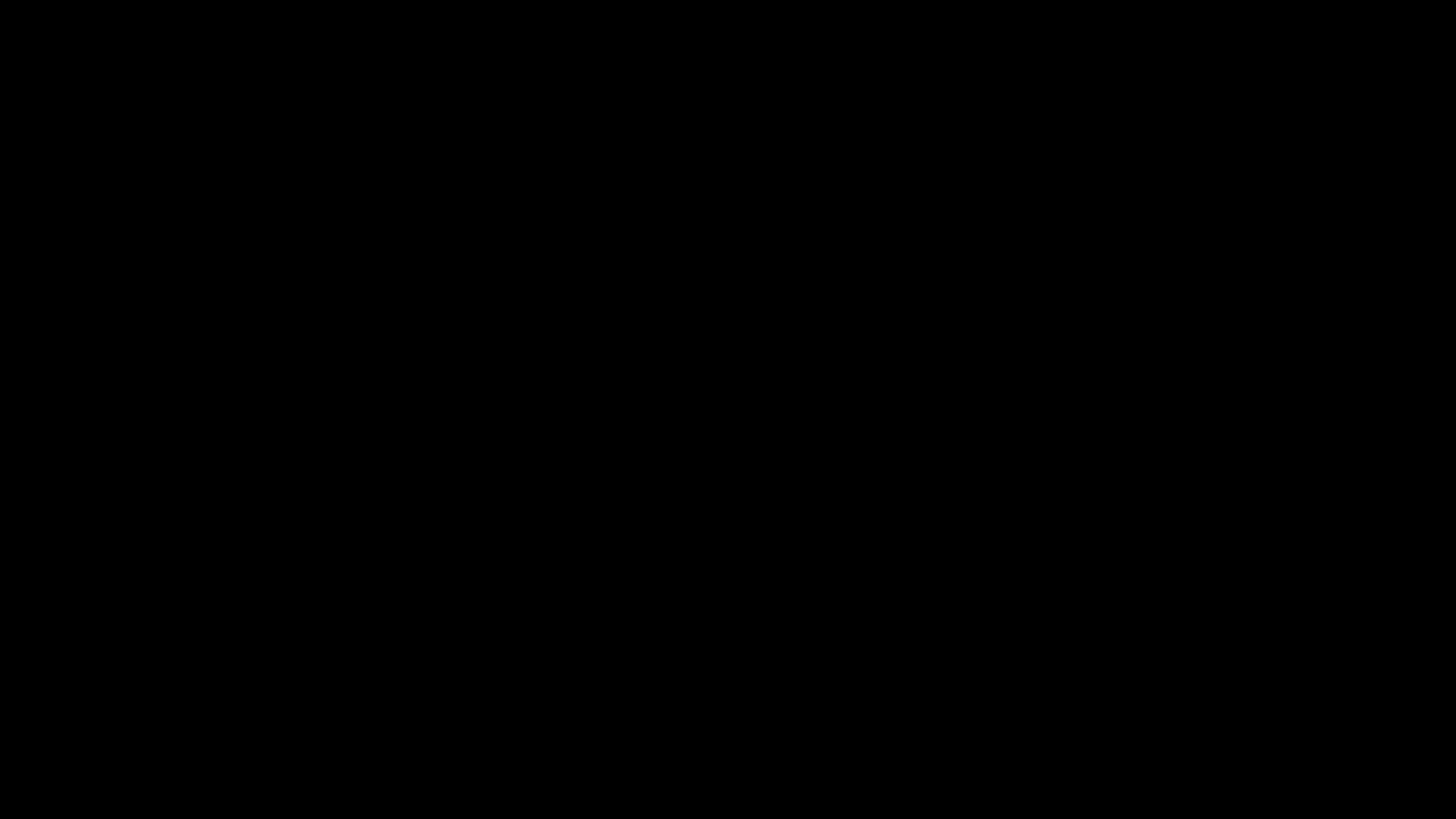 click at bounding box center [728, 410] 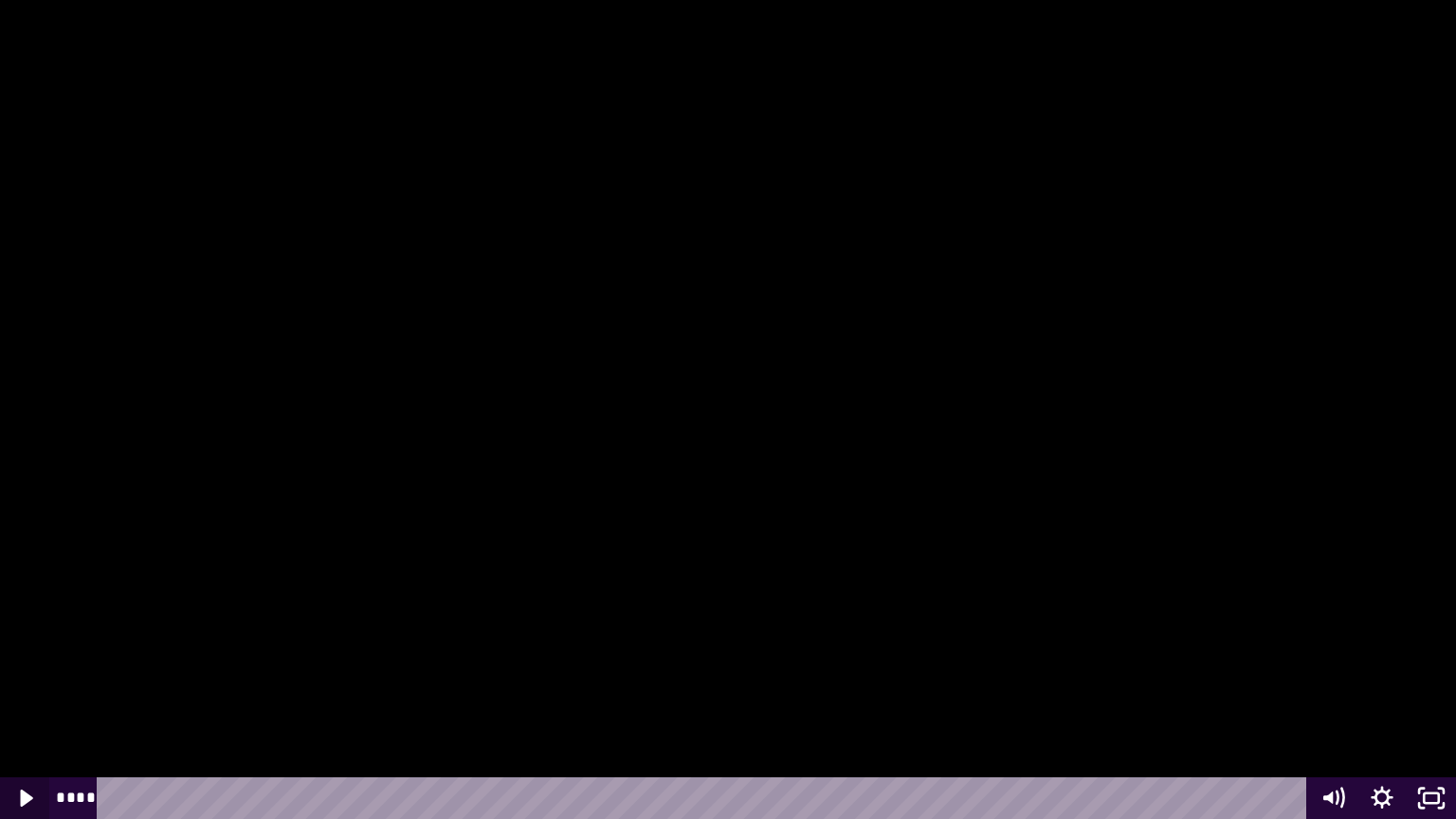 click 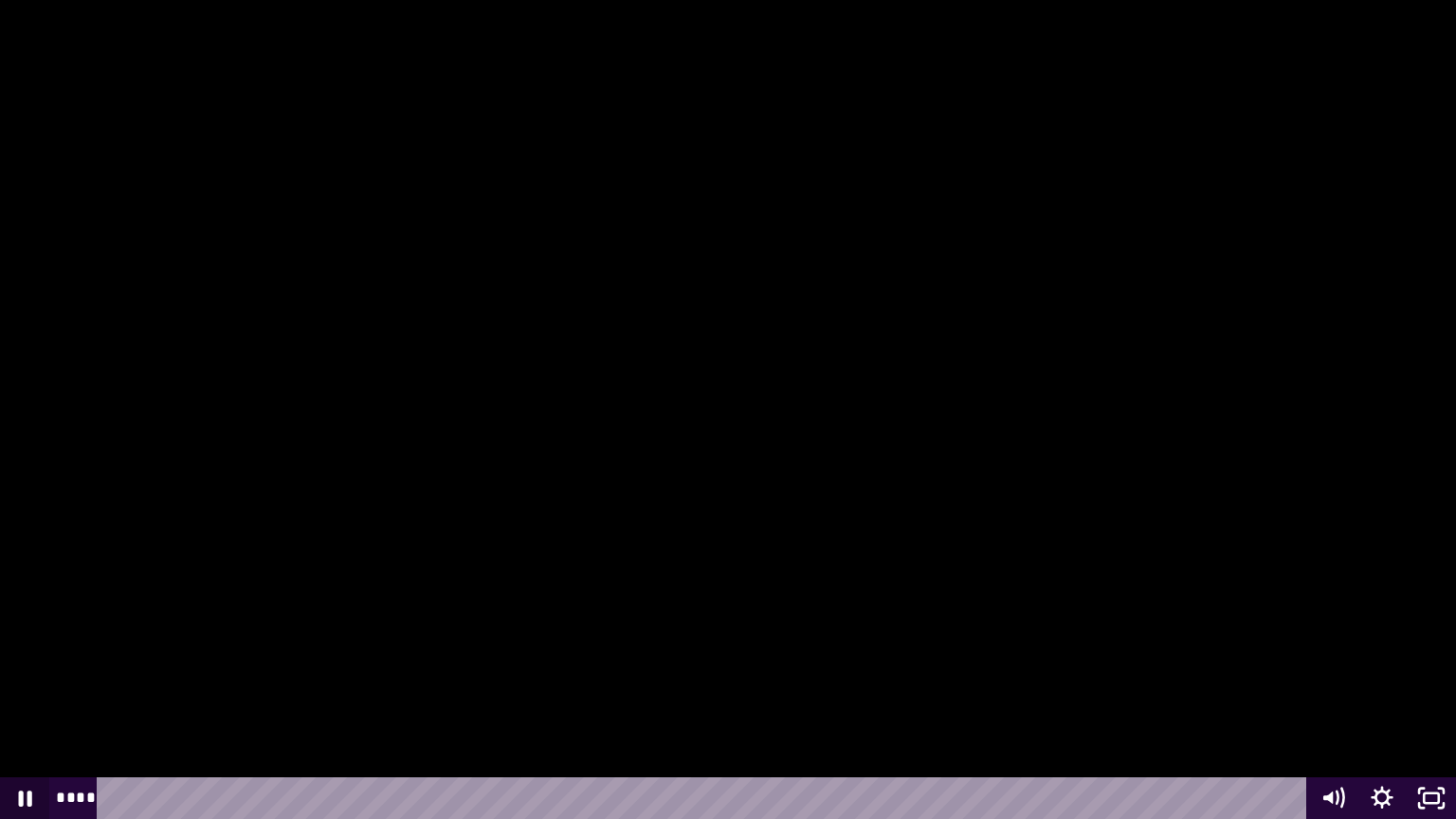 click 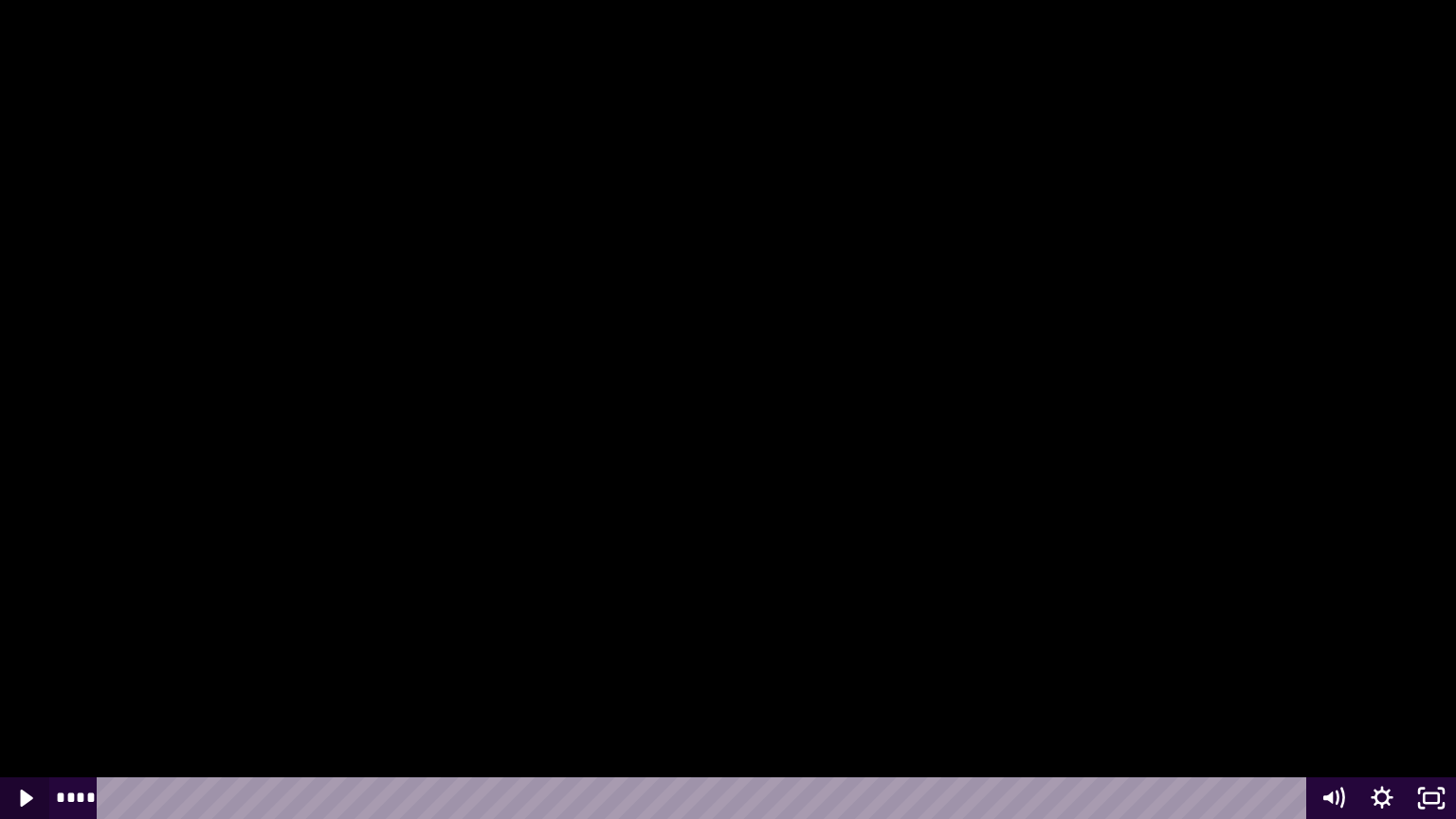 click 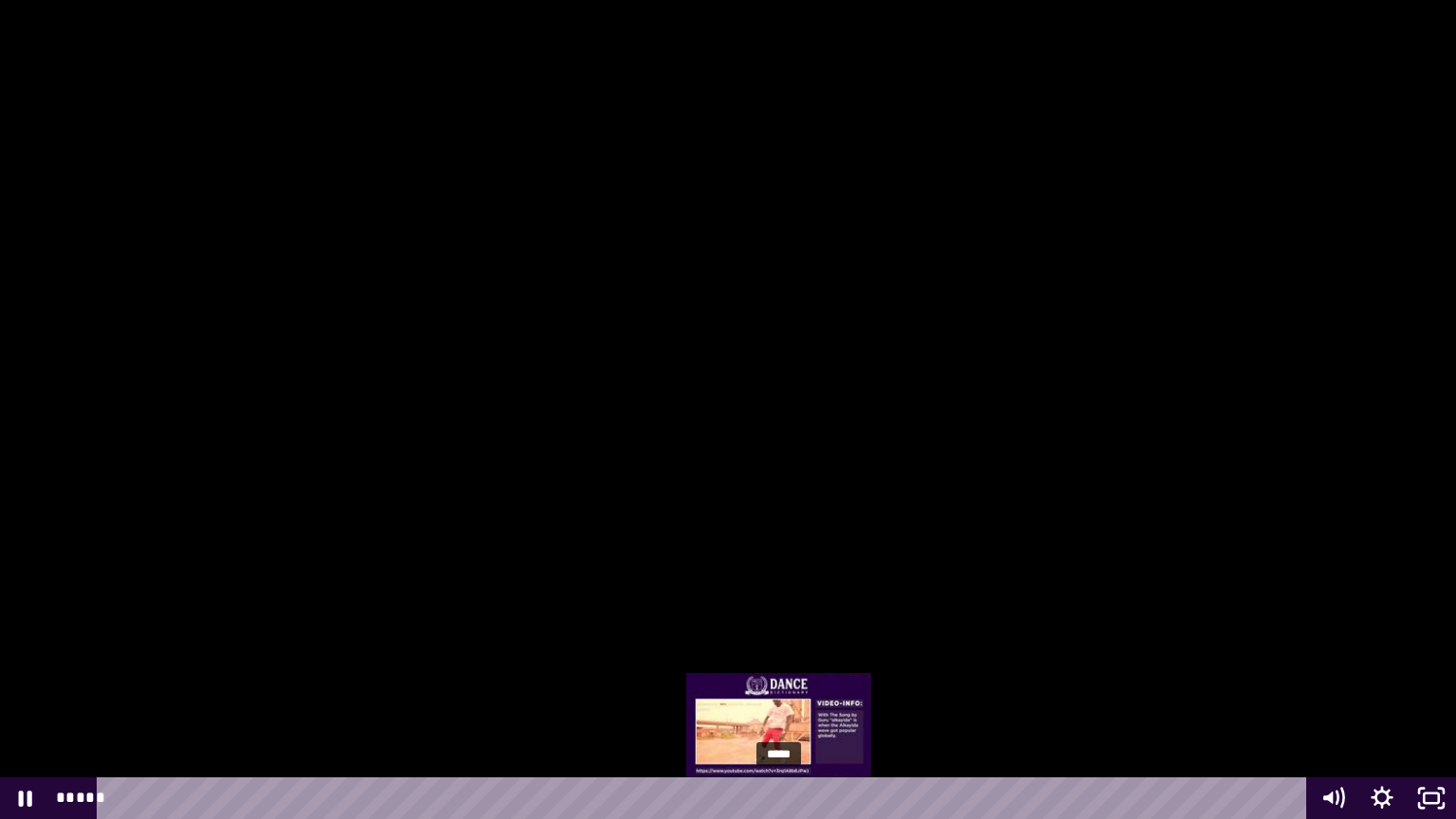click on "*****" at bounding box center (705, 798) 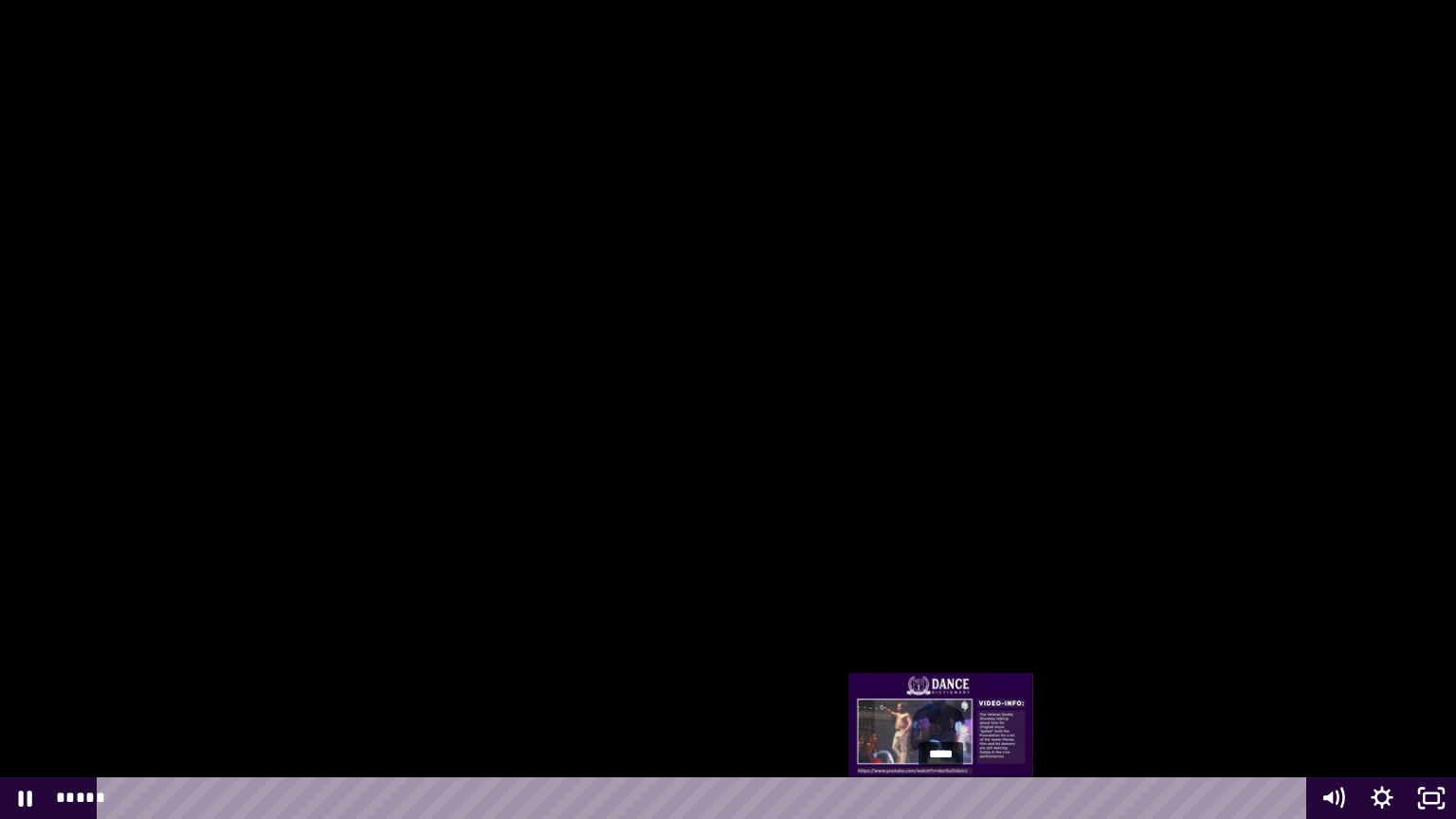 click on "*****" at bounding box center (705, 798) 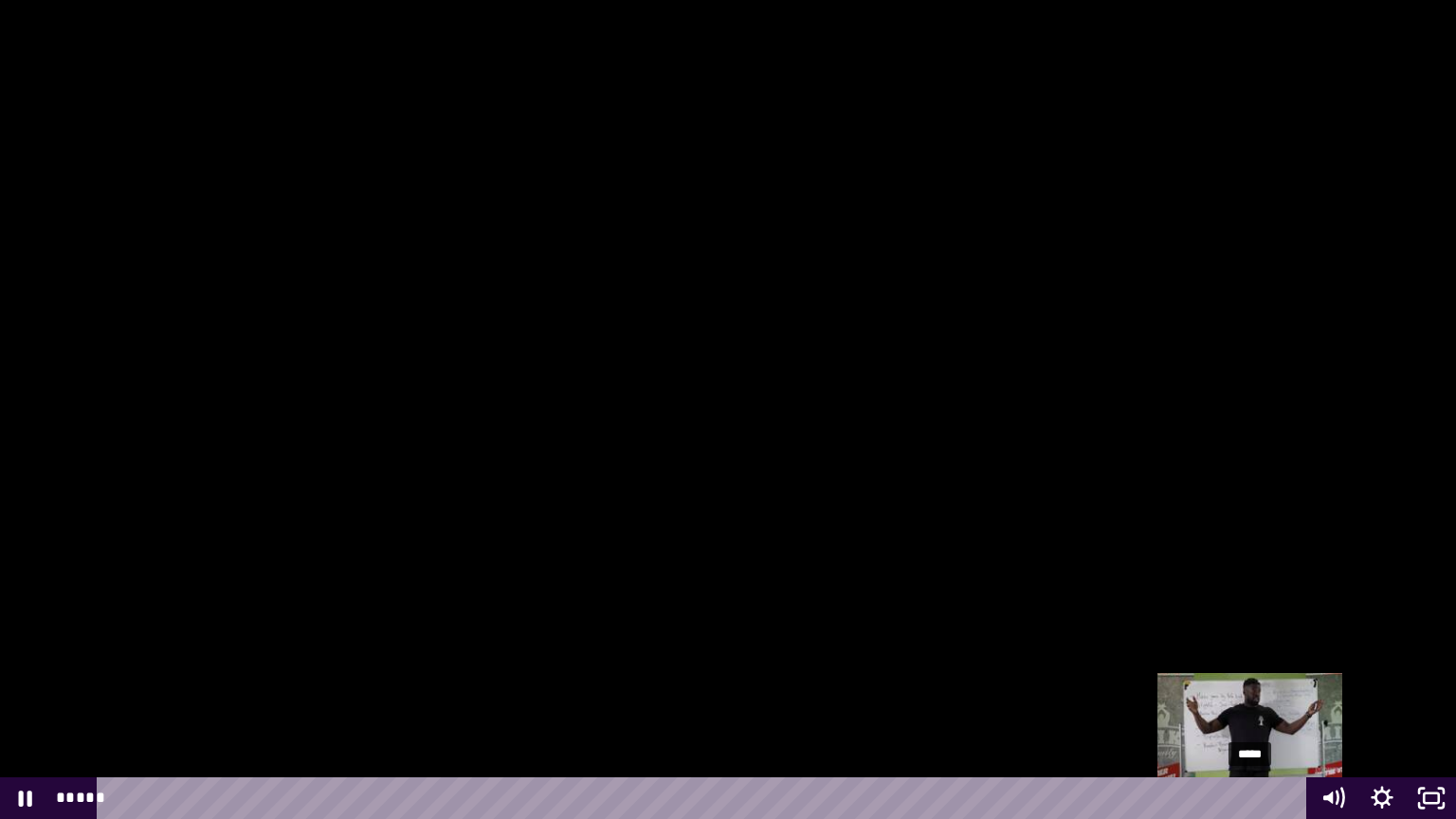 click on "*****" at bounding box center [705, 798] 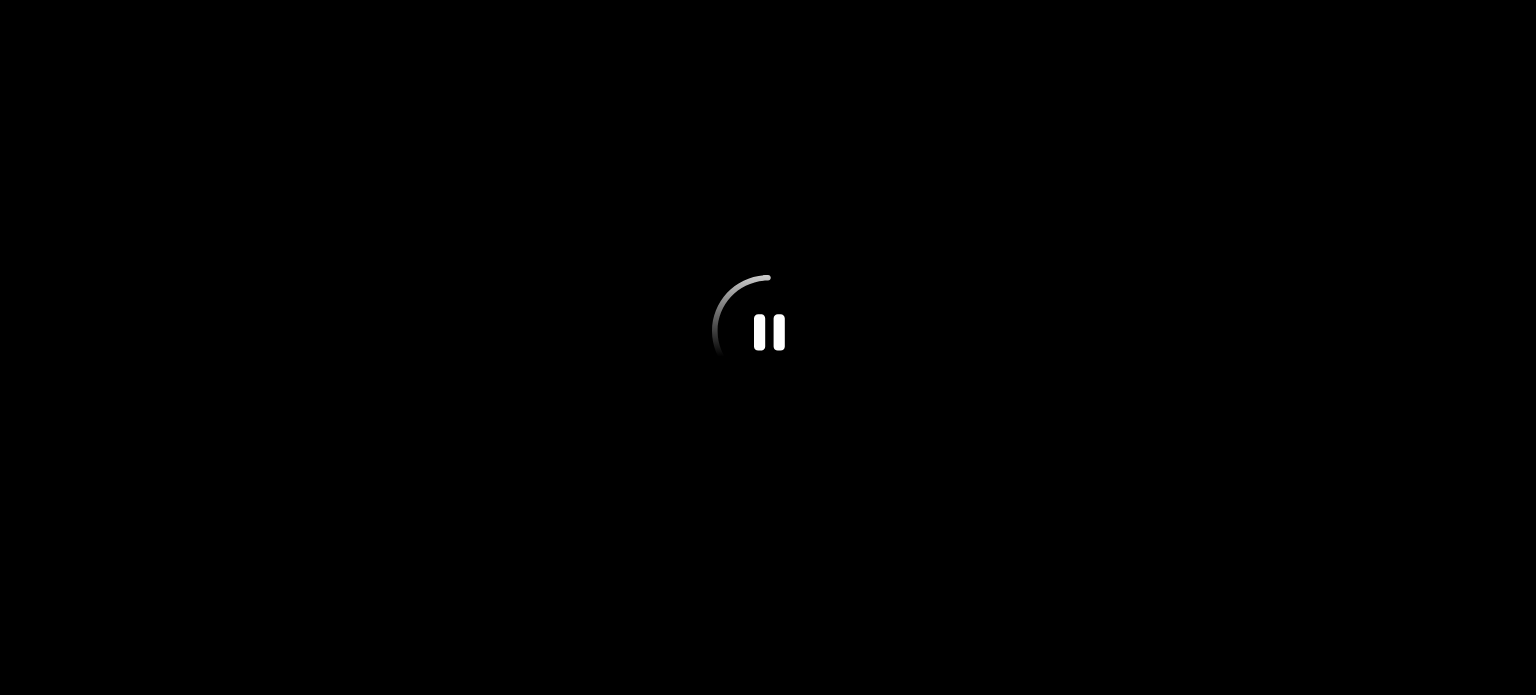 scroll, scrollTop: 0, scrollLeft: 0, axis: both 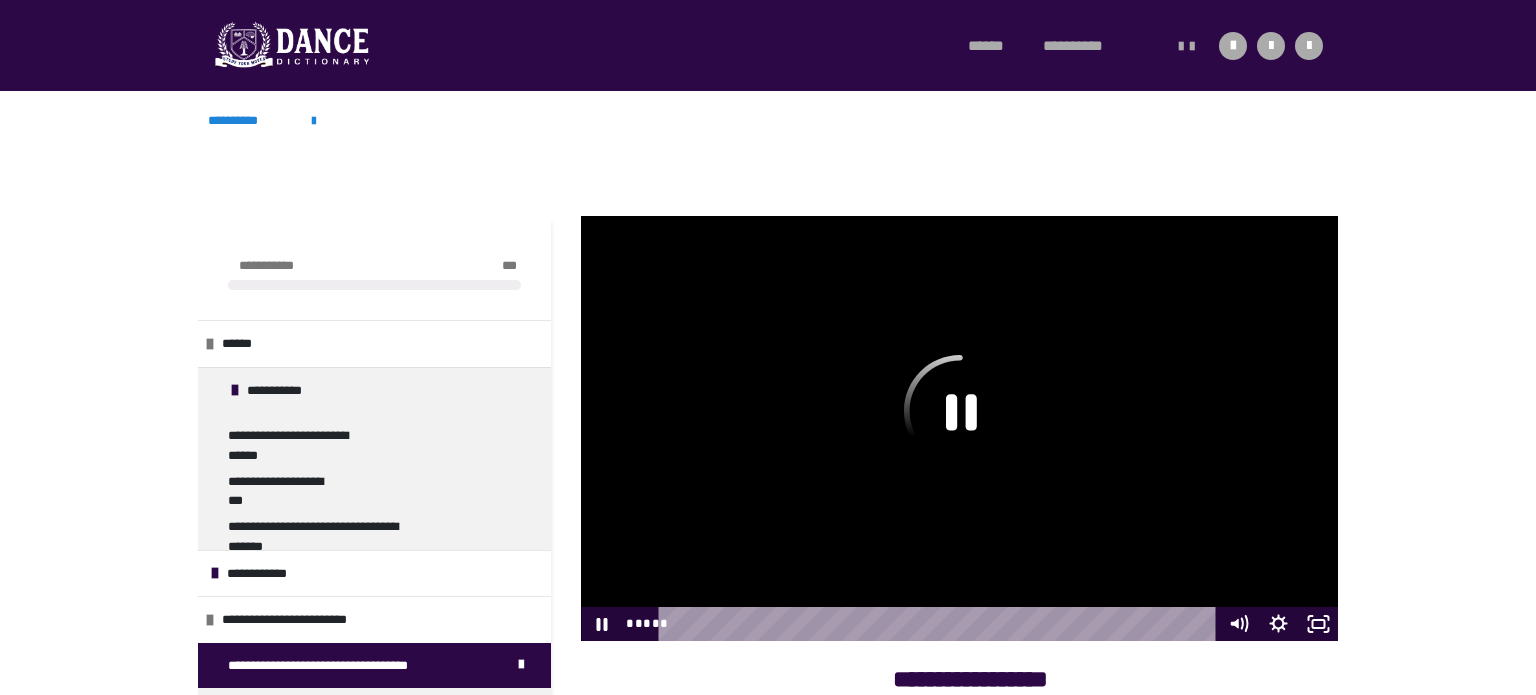 click 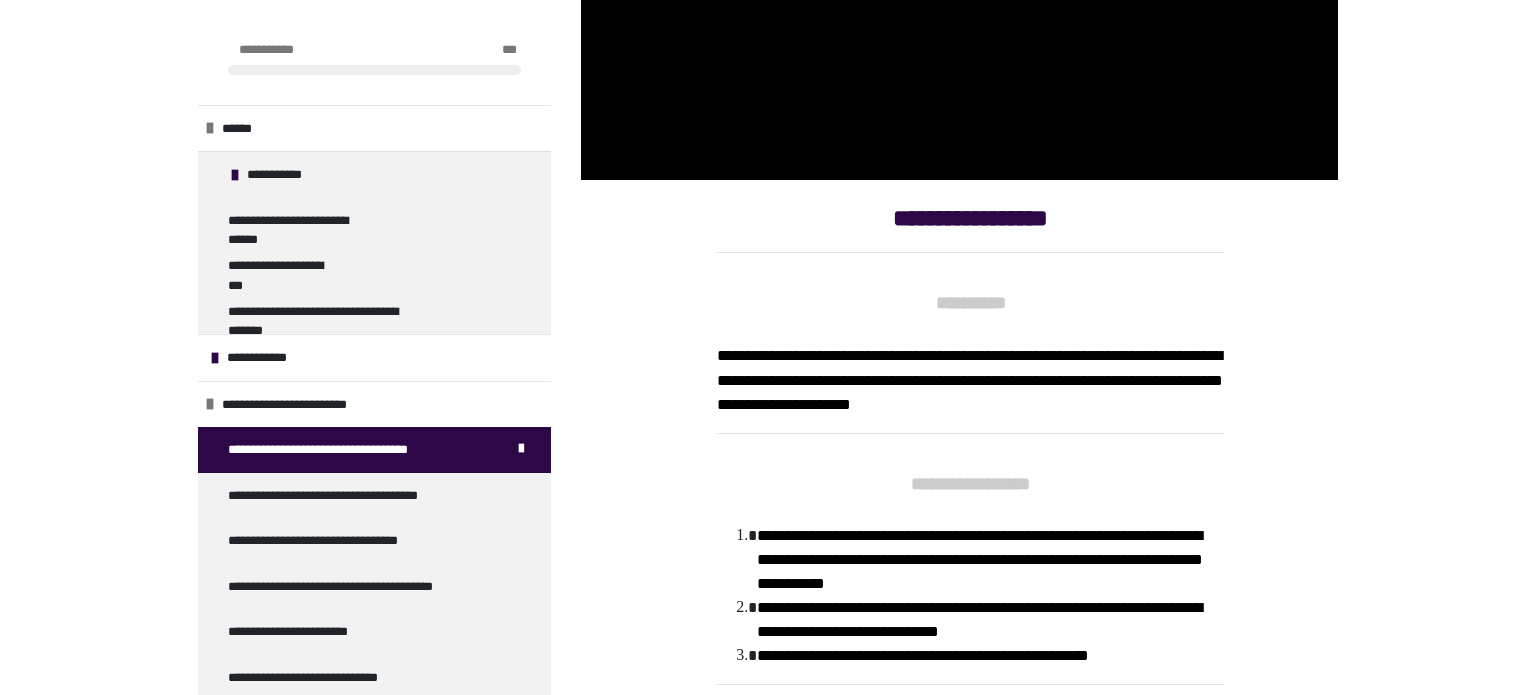 scroll, scrollTop: 462, scrollLeft: 0, axis: vertical 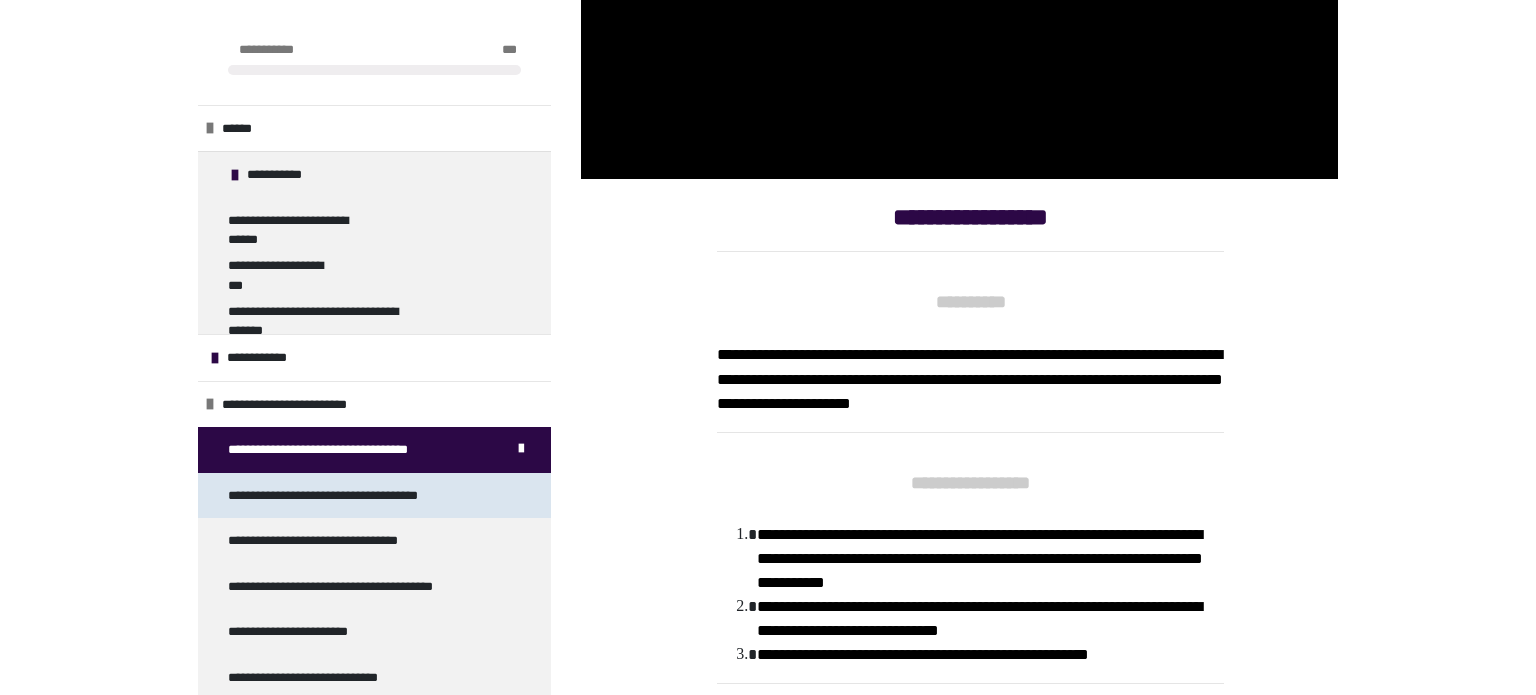 click on "**********" at bounding box center [323, 495] 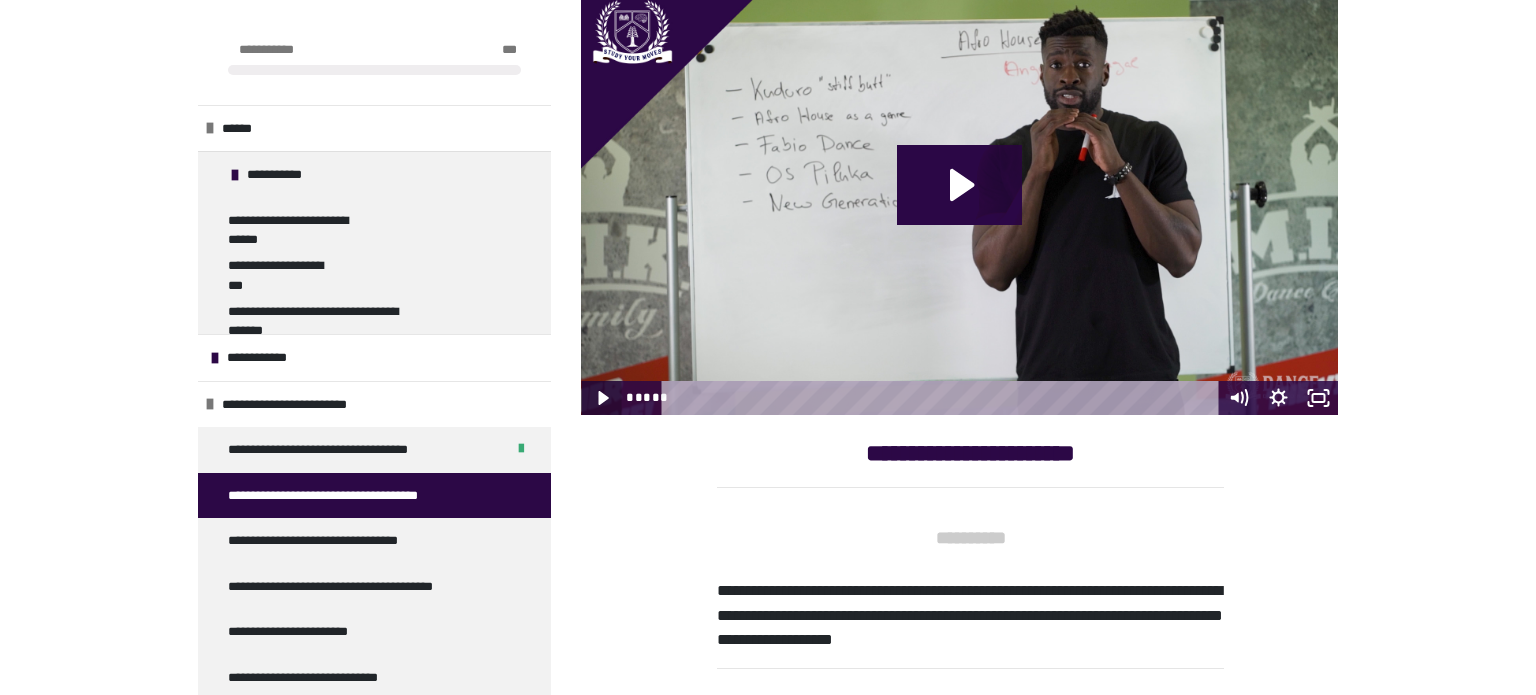 click 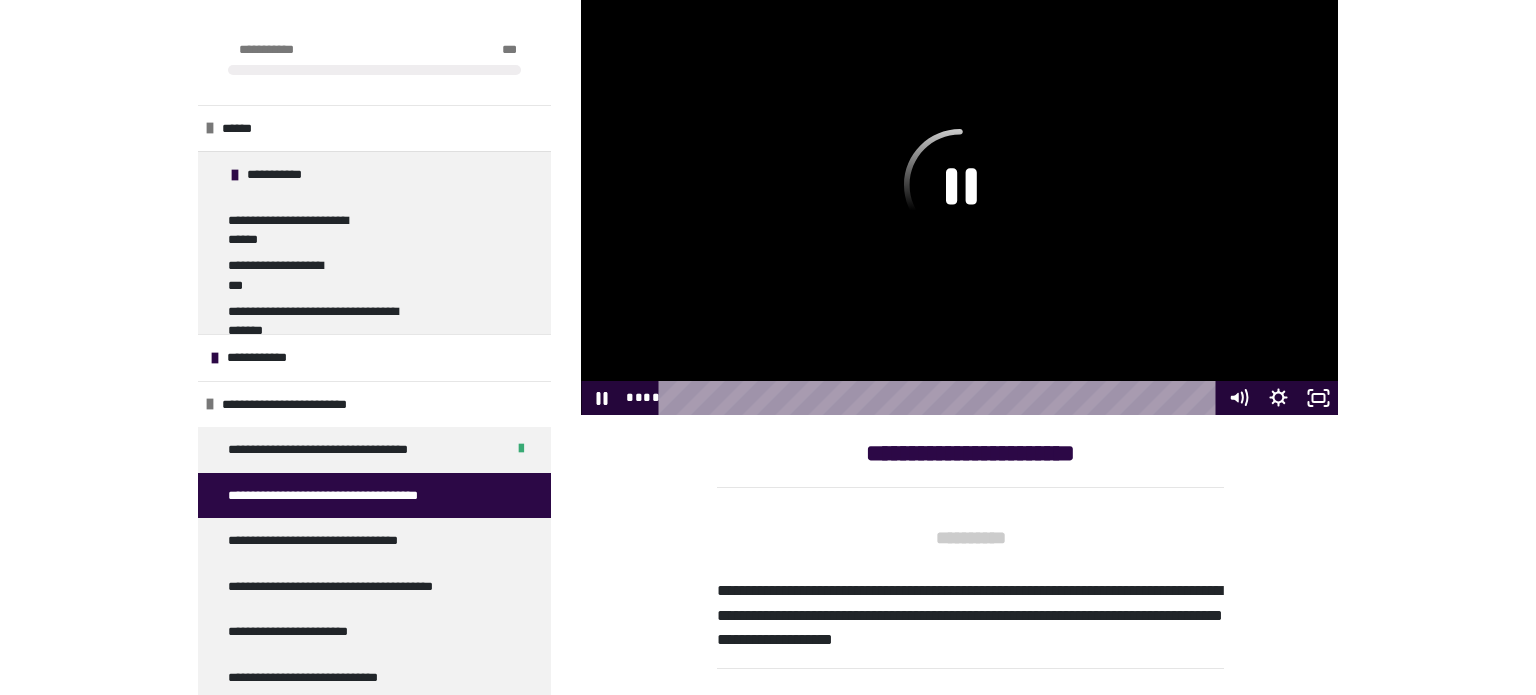 click 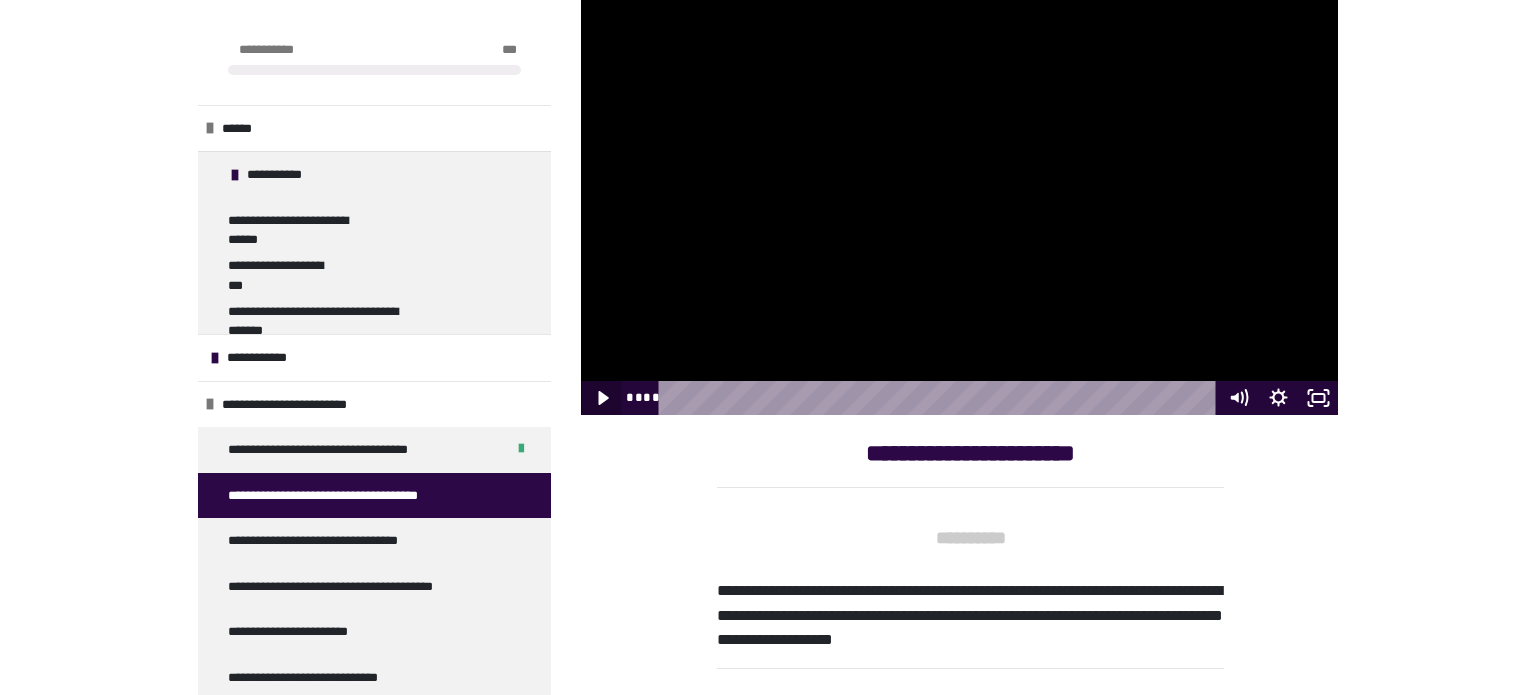click 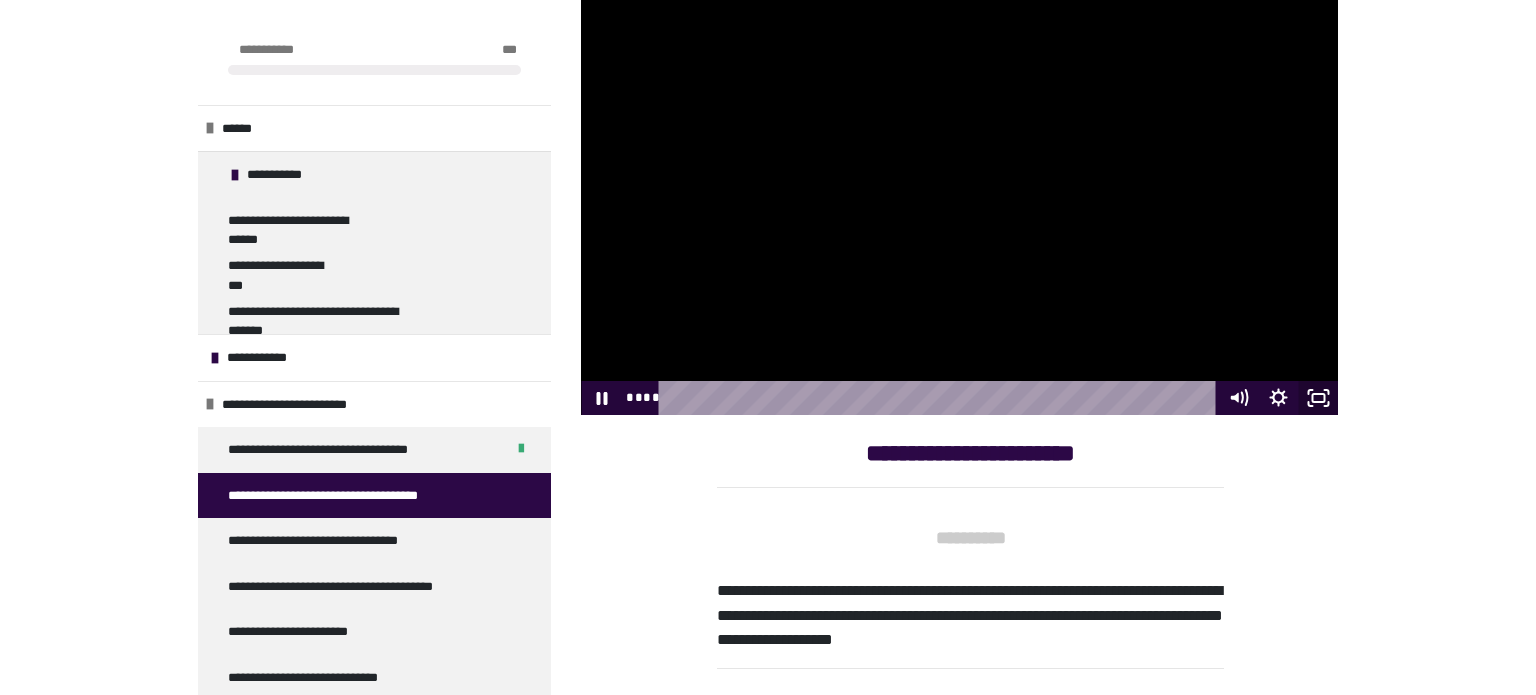 click 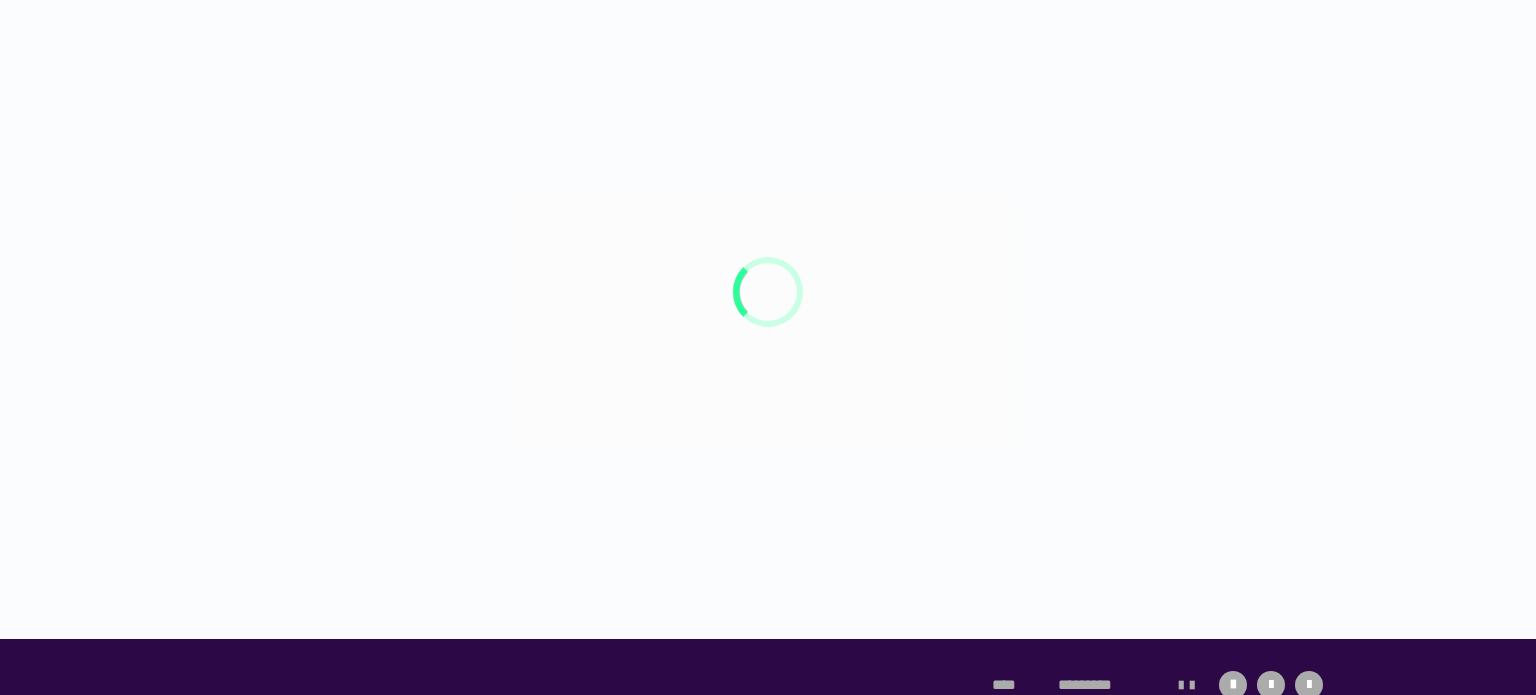 scroll, scrollTop: 56, scrollLeft: 0, axis: vertical 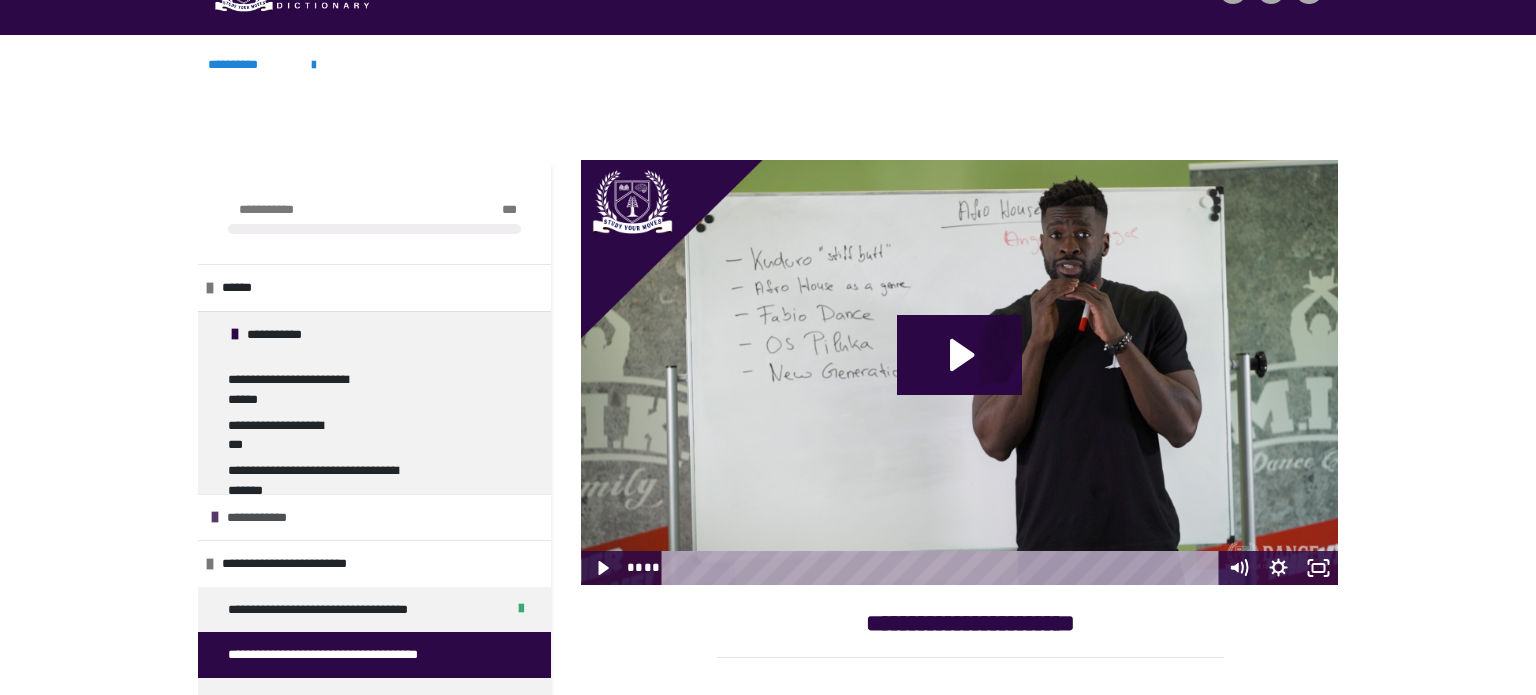 click on "**********" at bounding box center [279, 518] 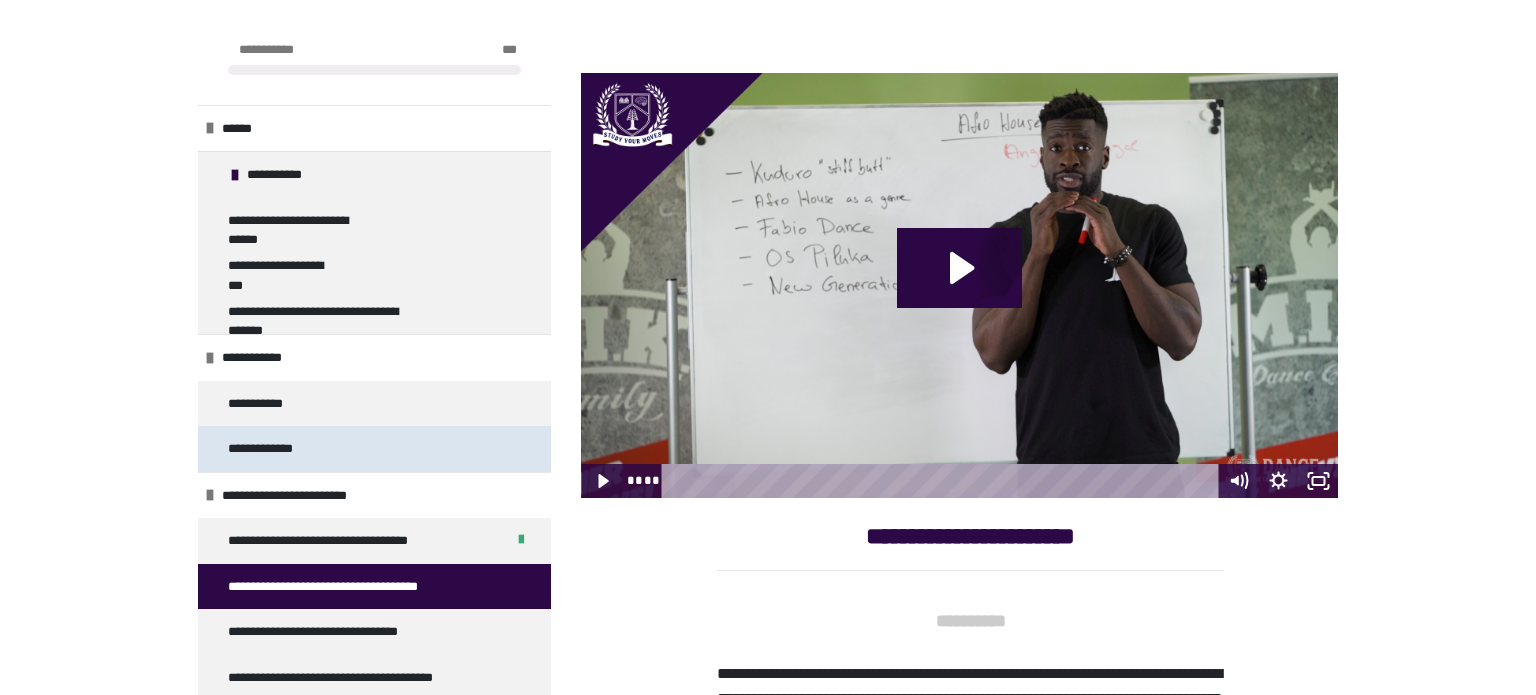 scroll, scrollTop: 344, scrollLeft: 0, axis: vertical 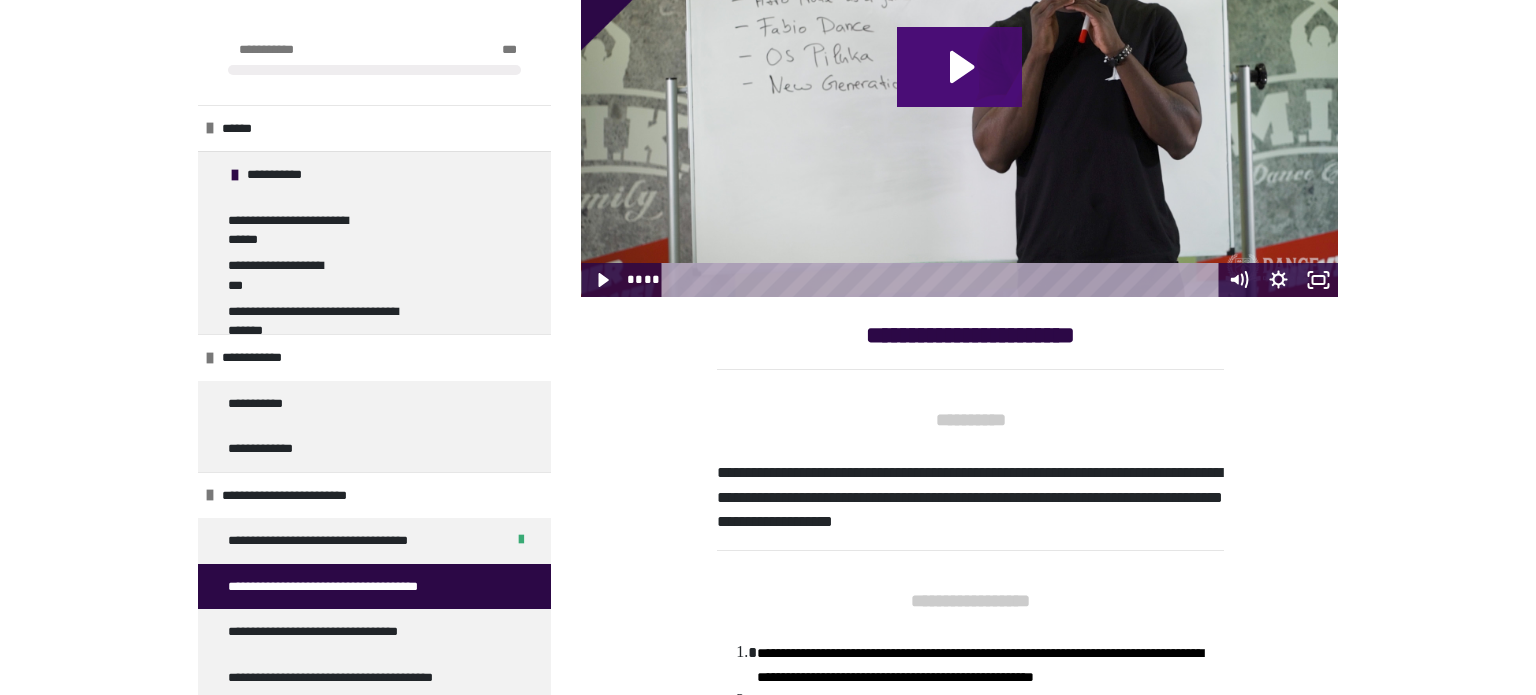 click 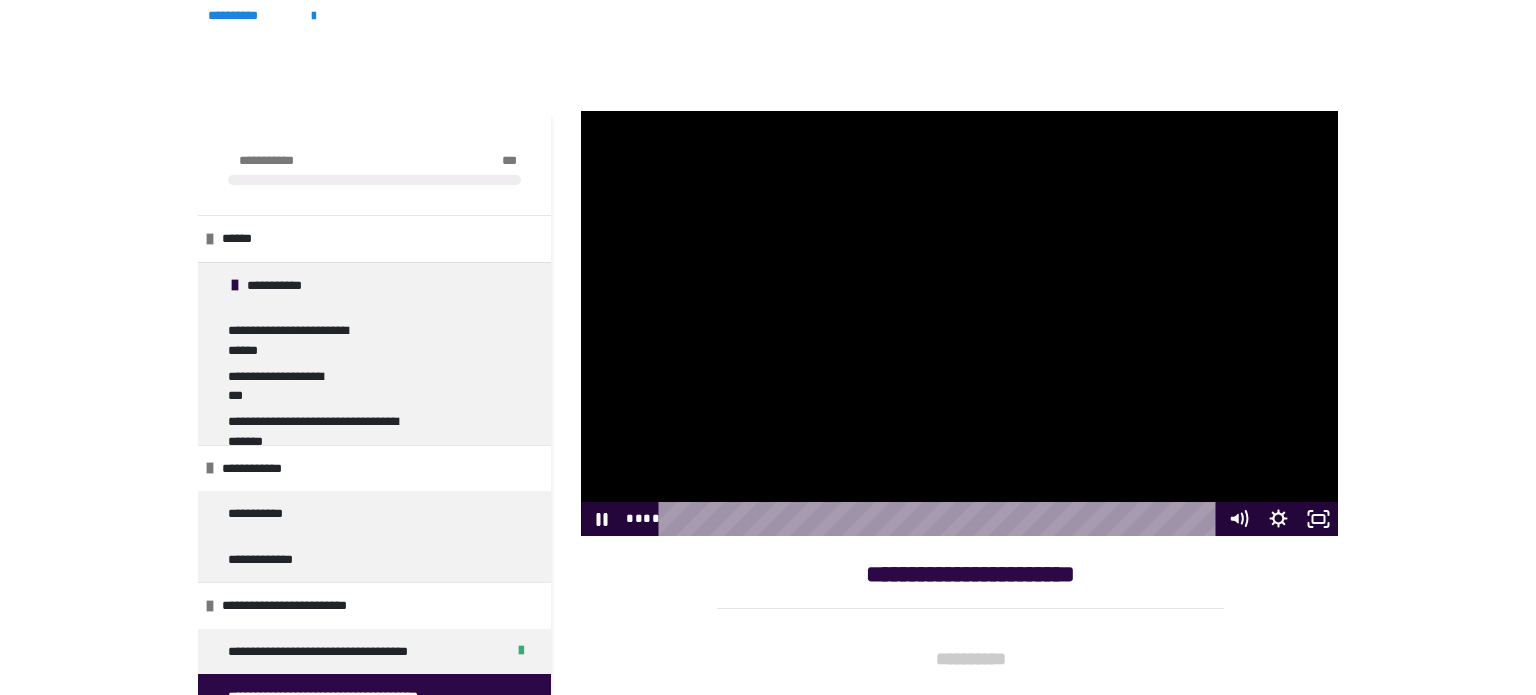 scroll, scrollTop: 102, scrollLeft: 0, axis: vertical 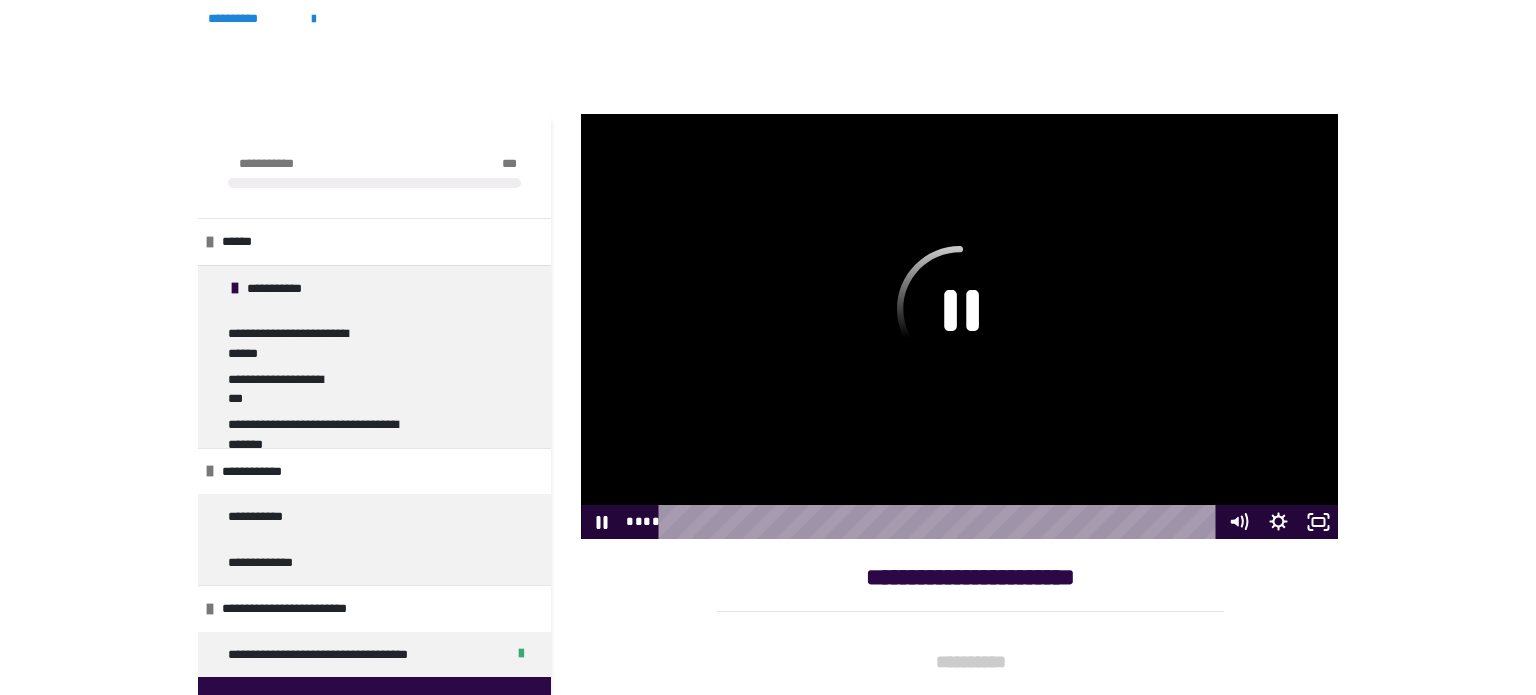 click 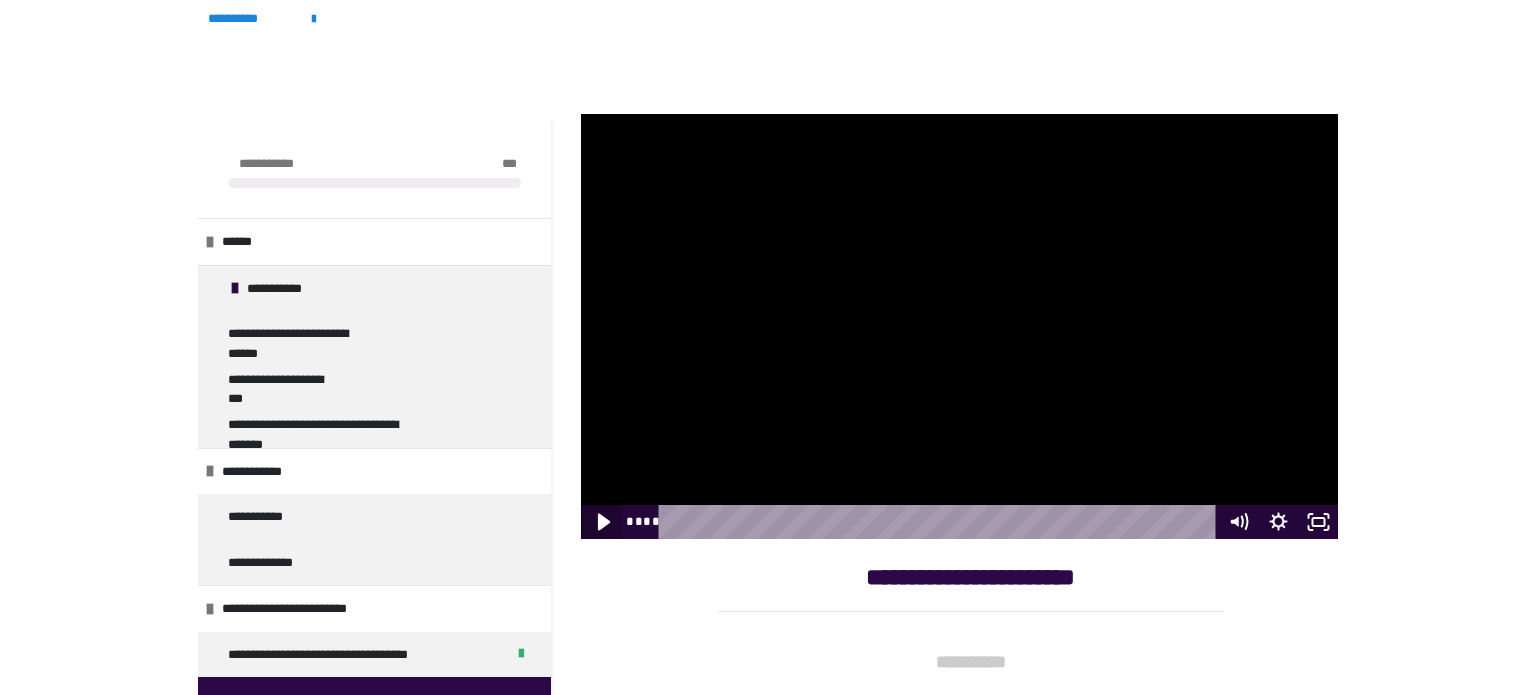 click 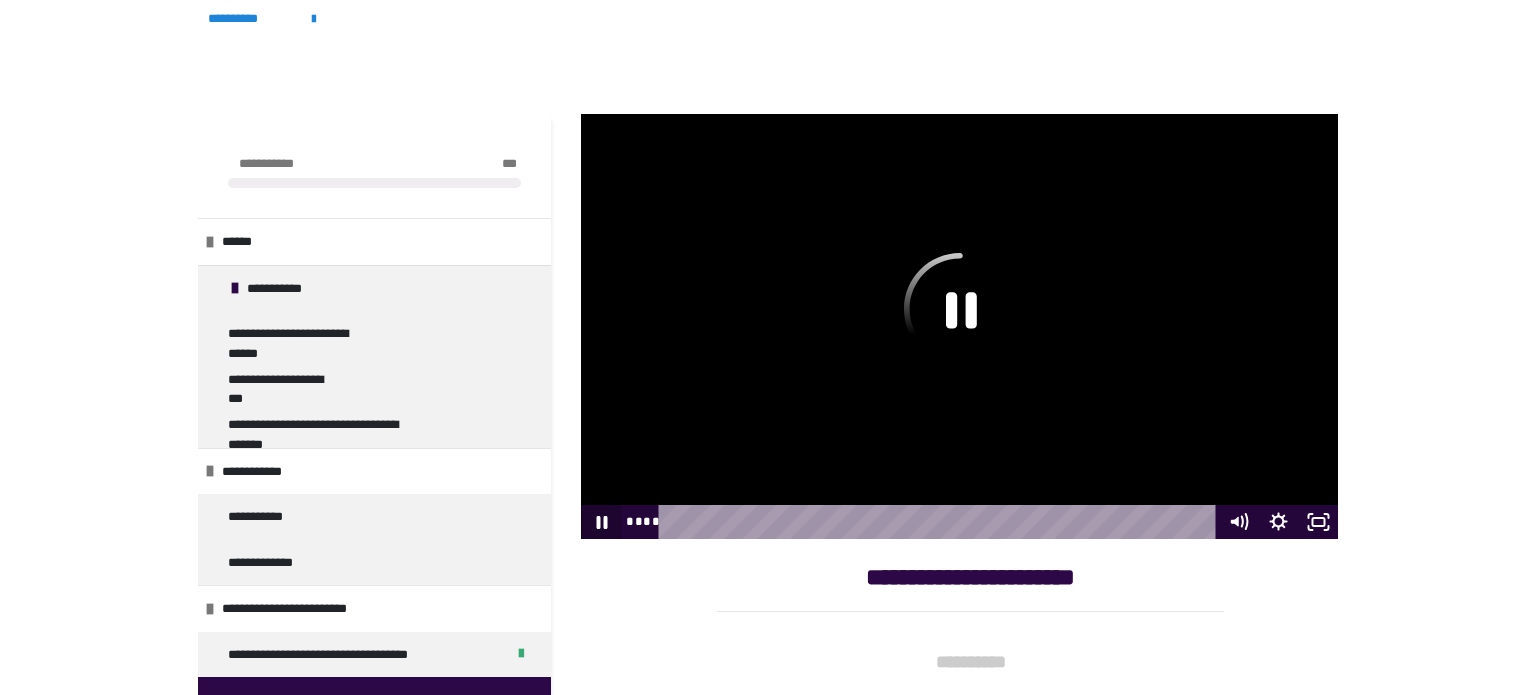 click 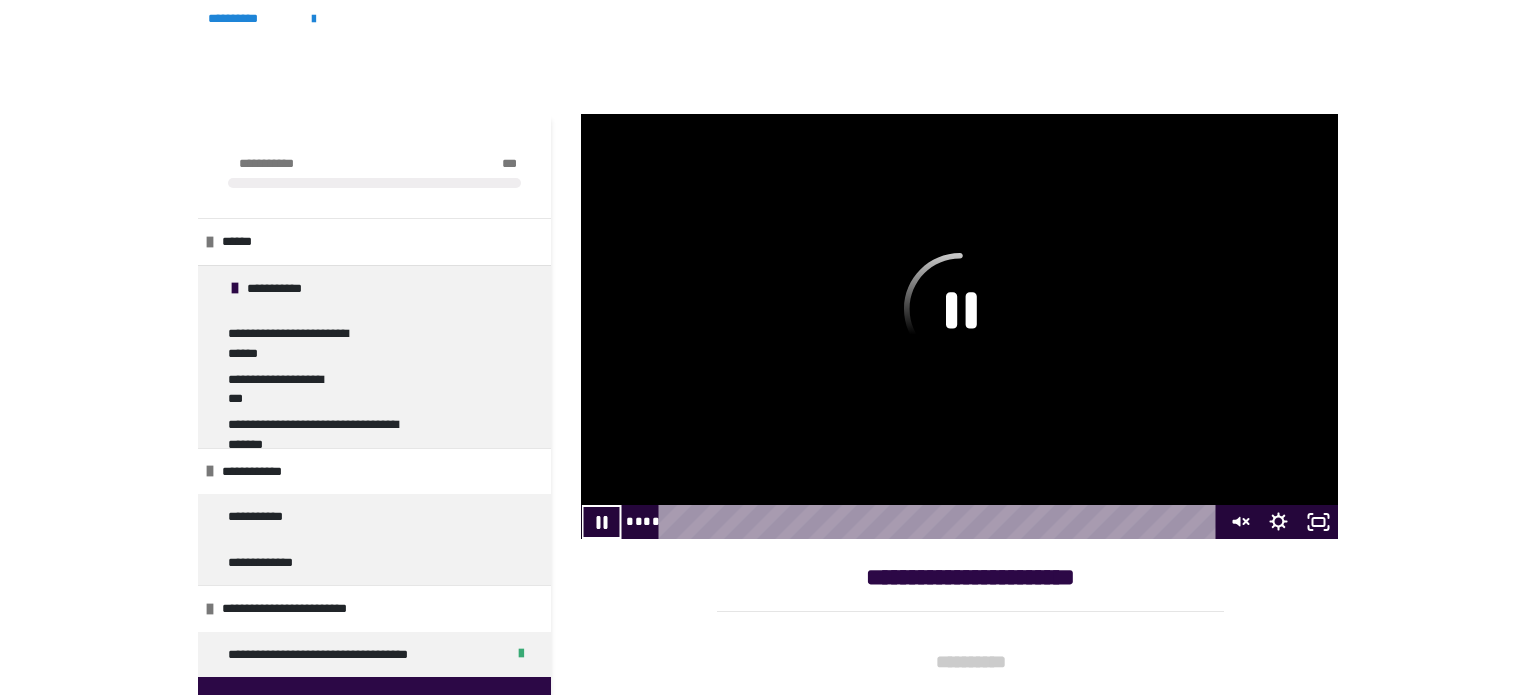 click 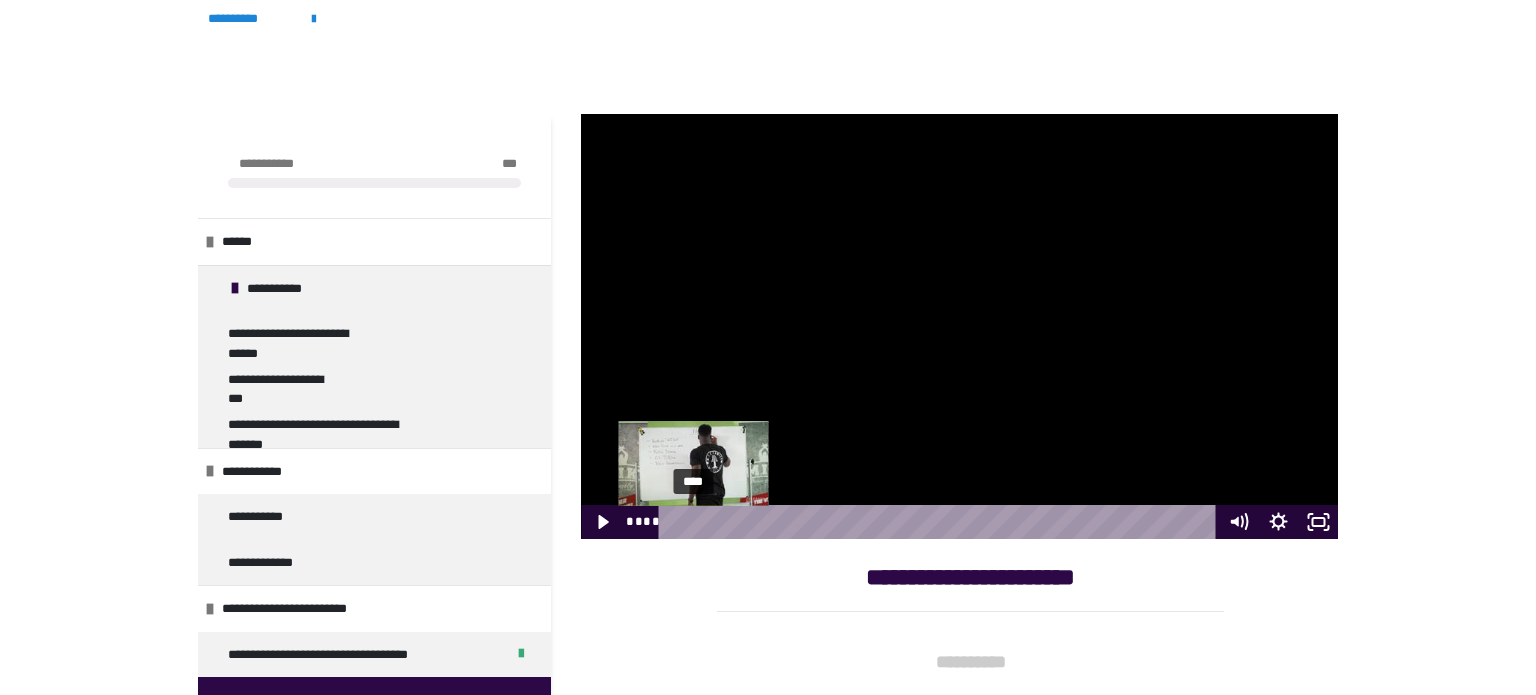 click on "****" at bounding box center (941, 522) 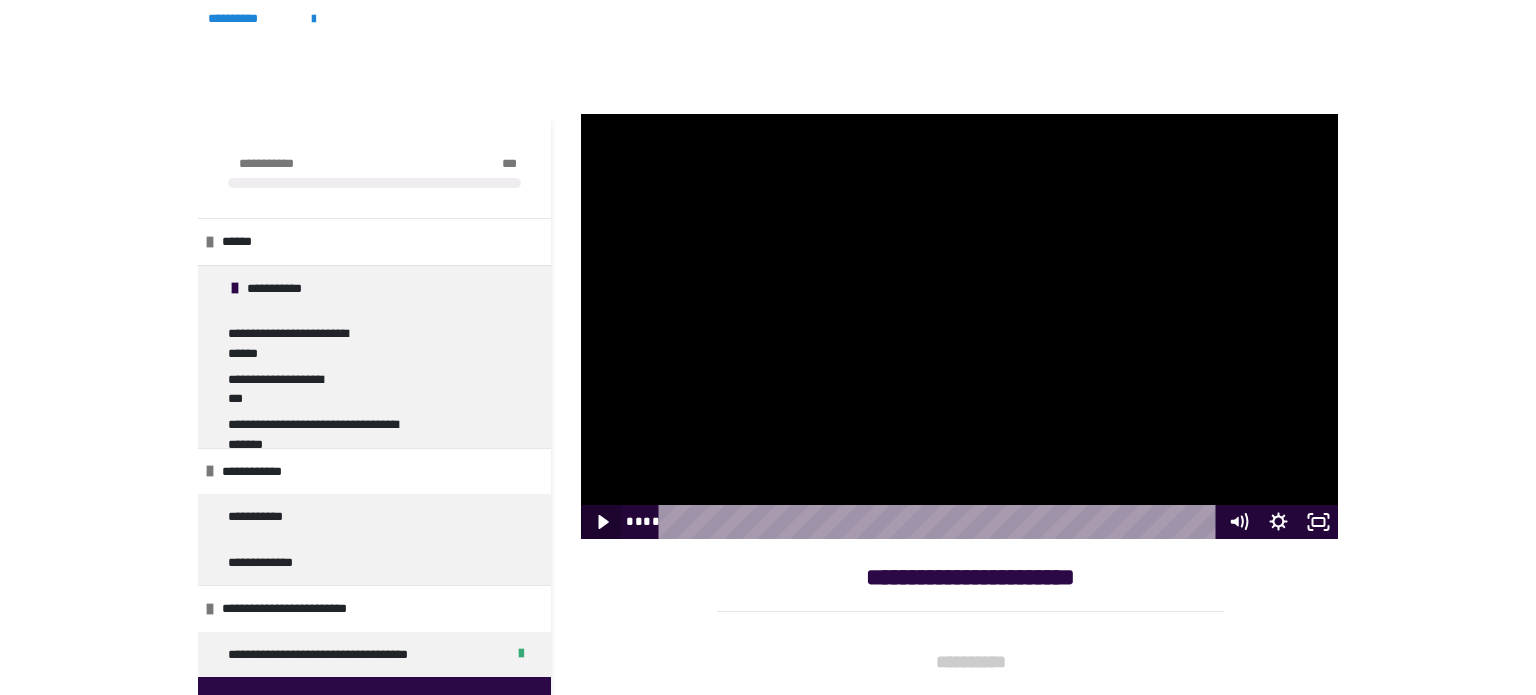 click 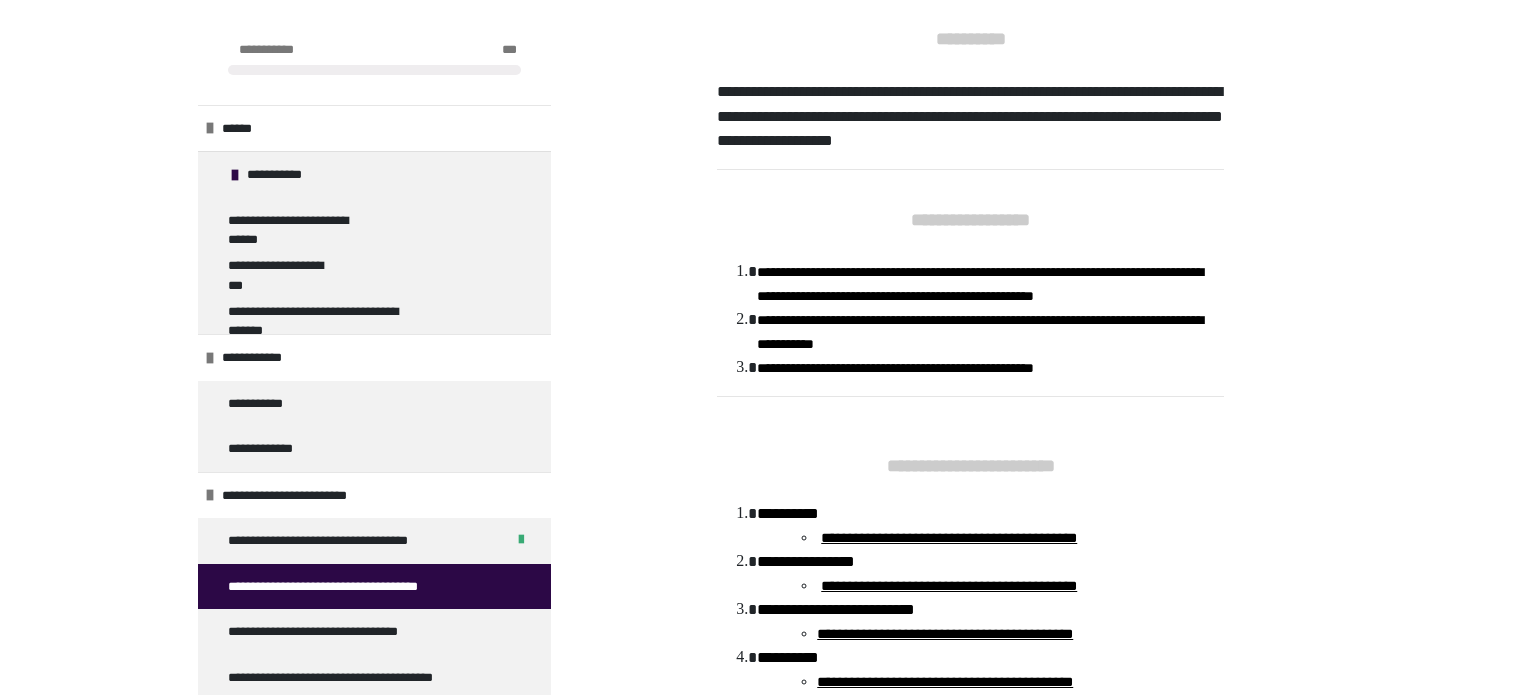 scroll, scrollTop: 847, scrollLeft: 0, axis: vertical 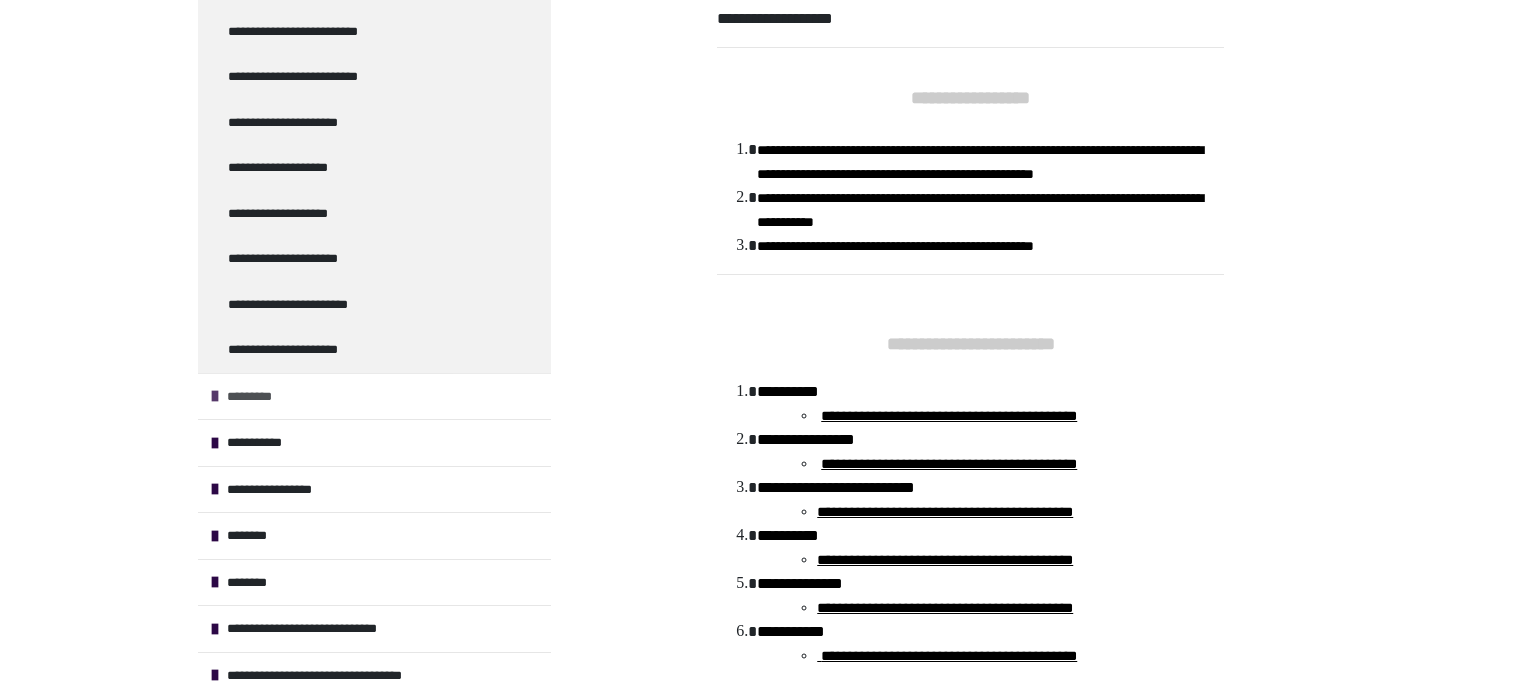click on "*********" at bounding box center [267, 397] 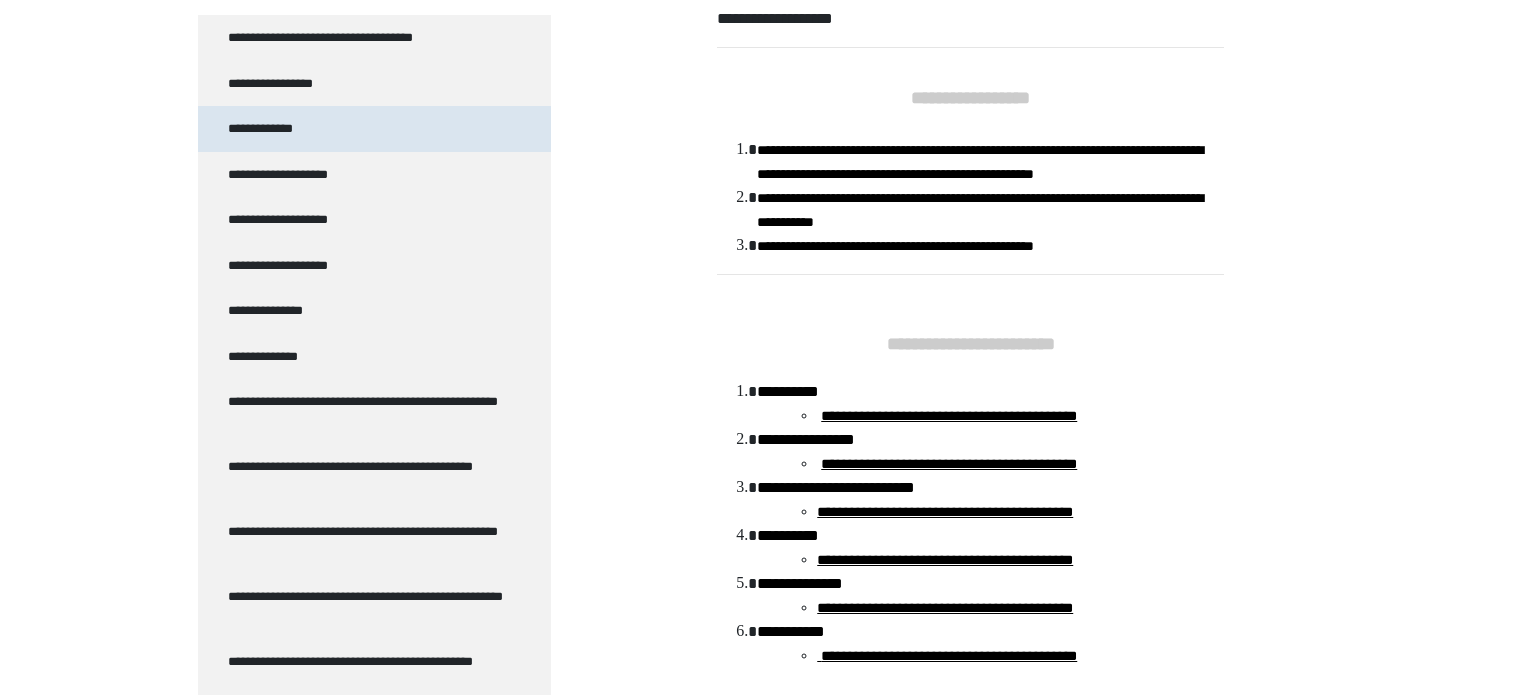 scroll, scrollTop: 1416, scrollLeft: 0, axis: vertical 